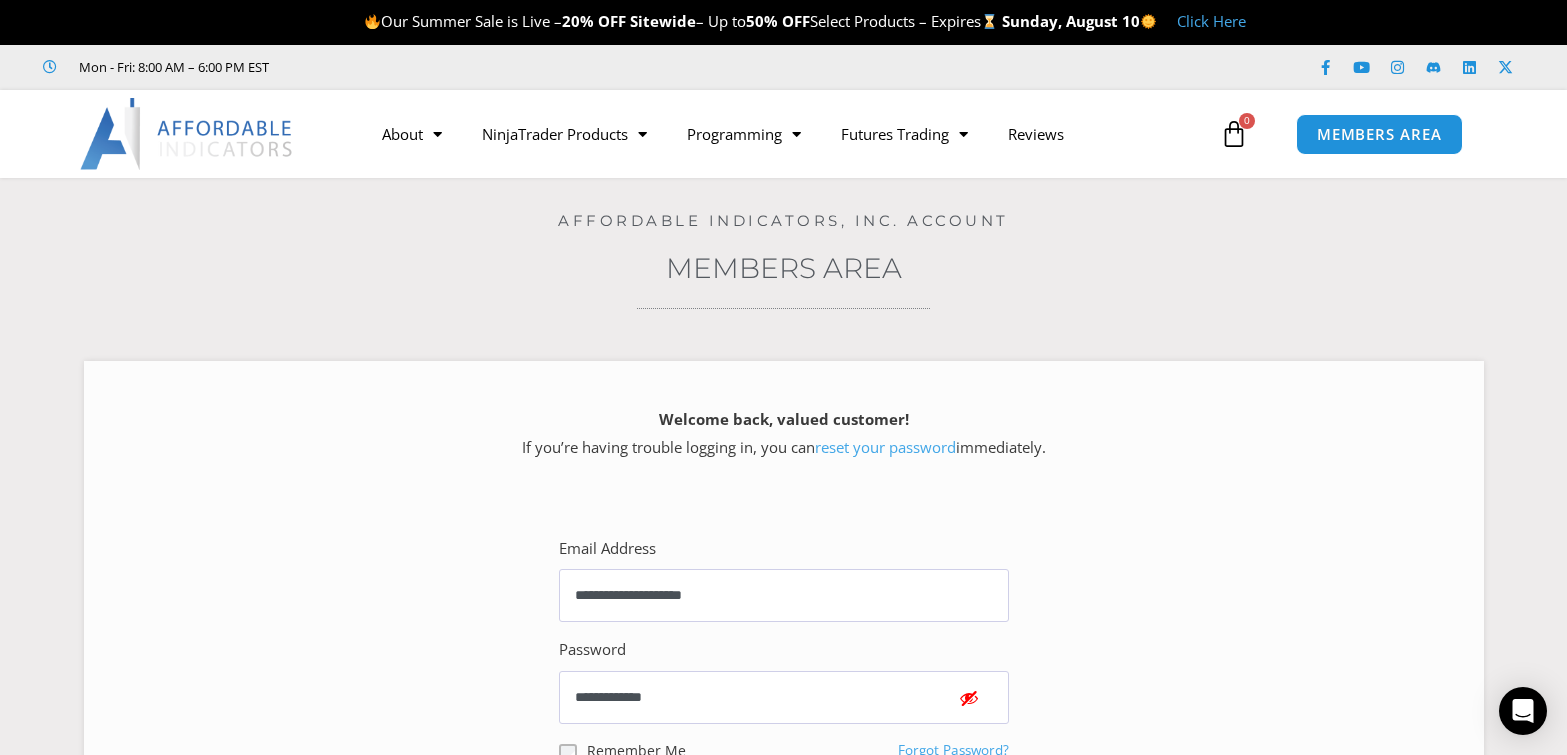 scroll, scrollTop: 0, scrollLeft: 0, axis: both 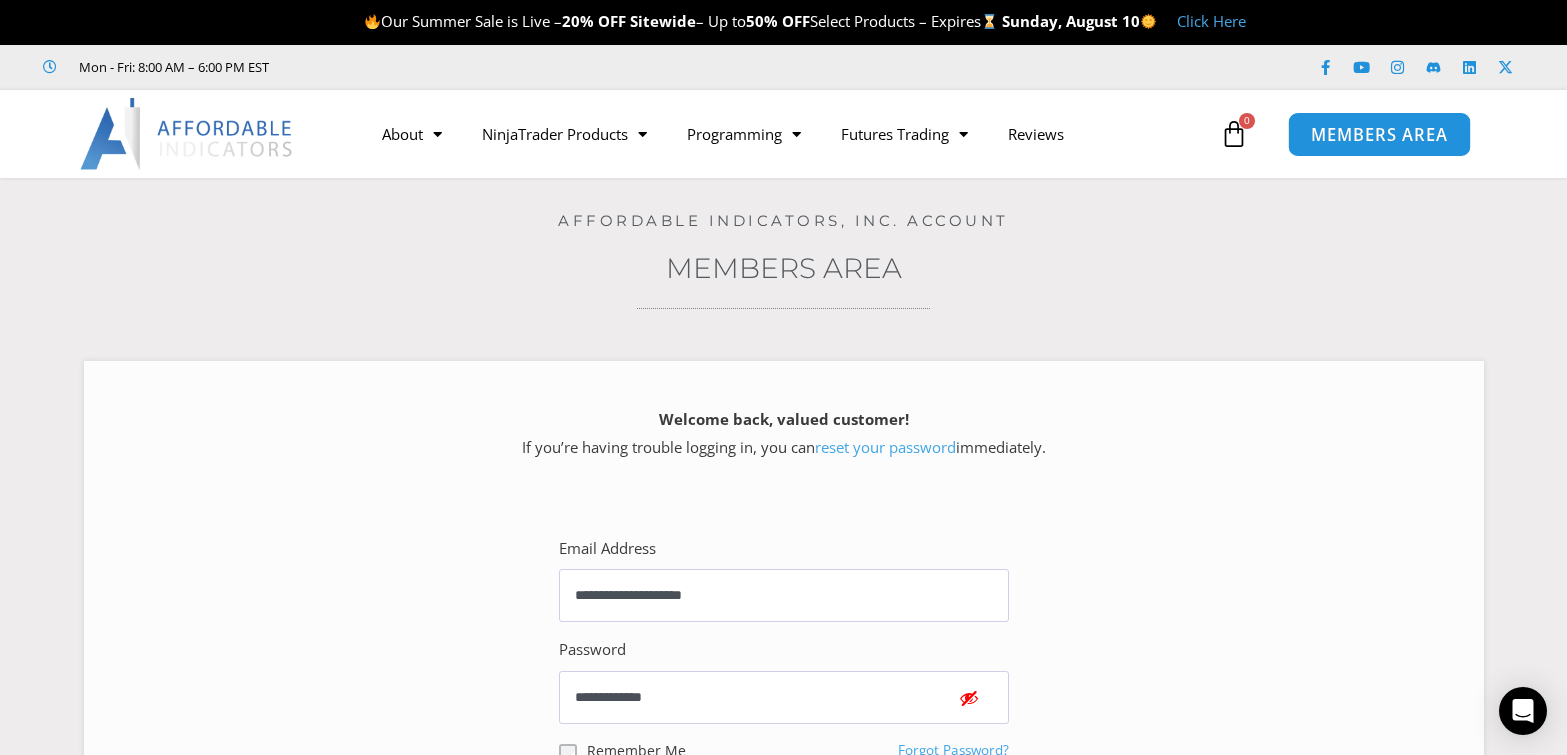 click on "MEMBERS AREA" at bounding box center [1379, 134] 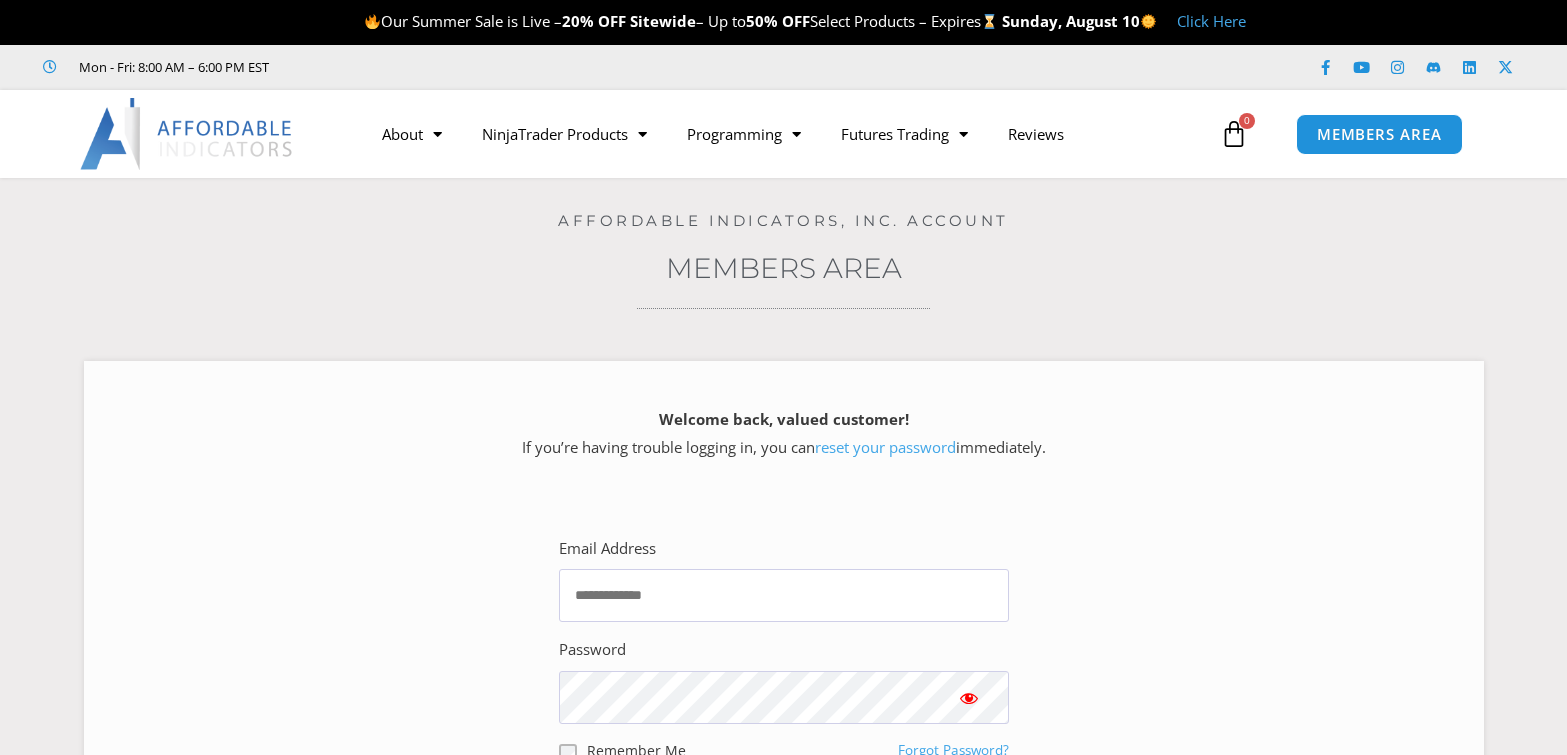 scroll, scrollTop: 0, scrollLeft: 0, axis: both 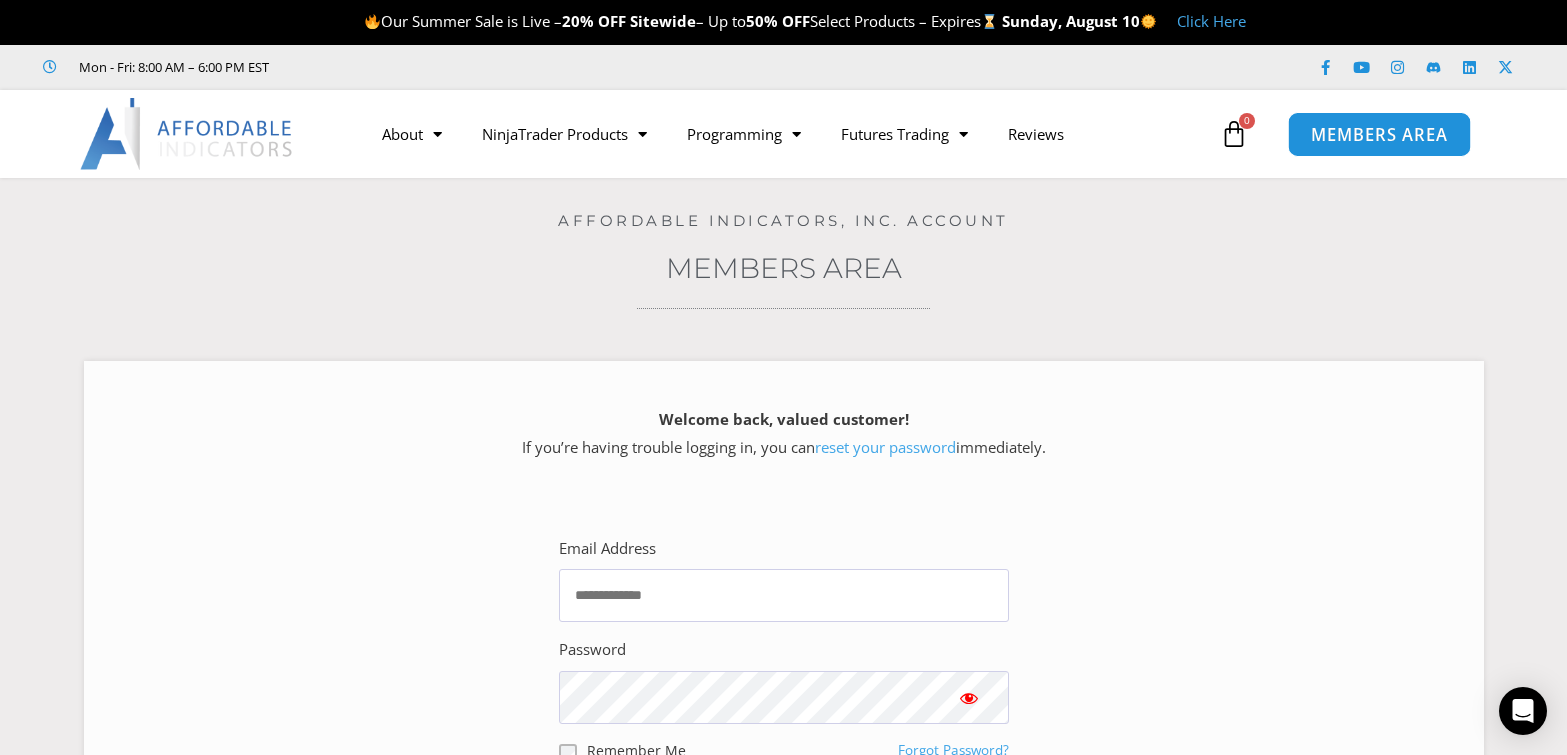 type on "**********" 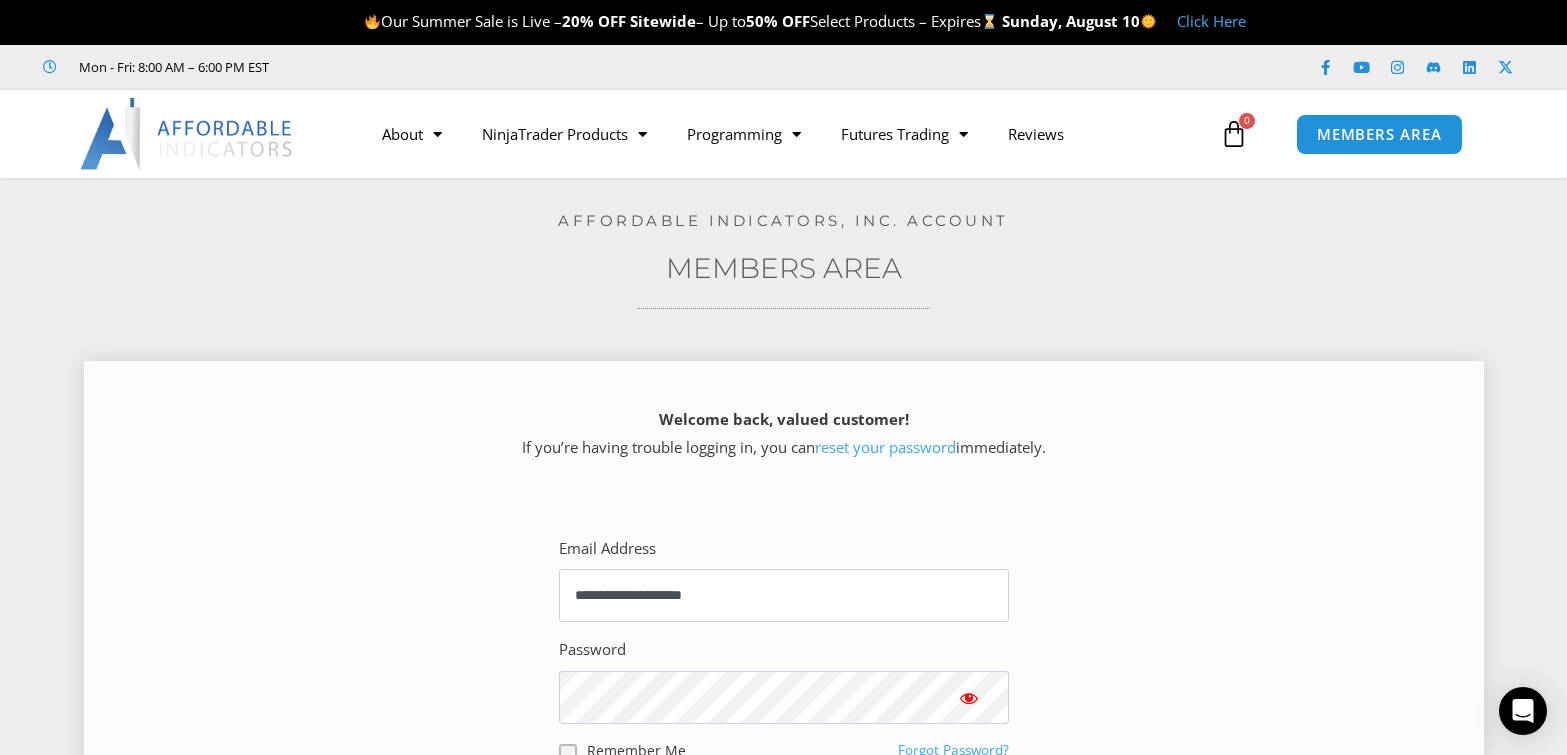 click at bounding box center [969, 698] 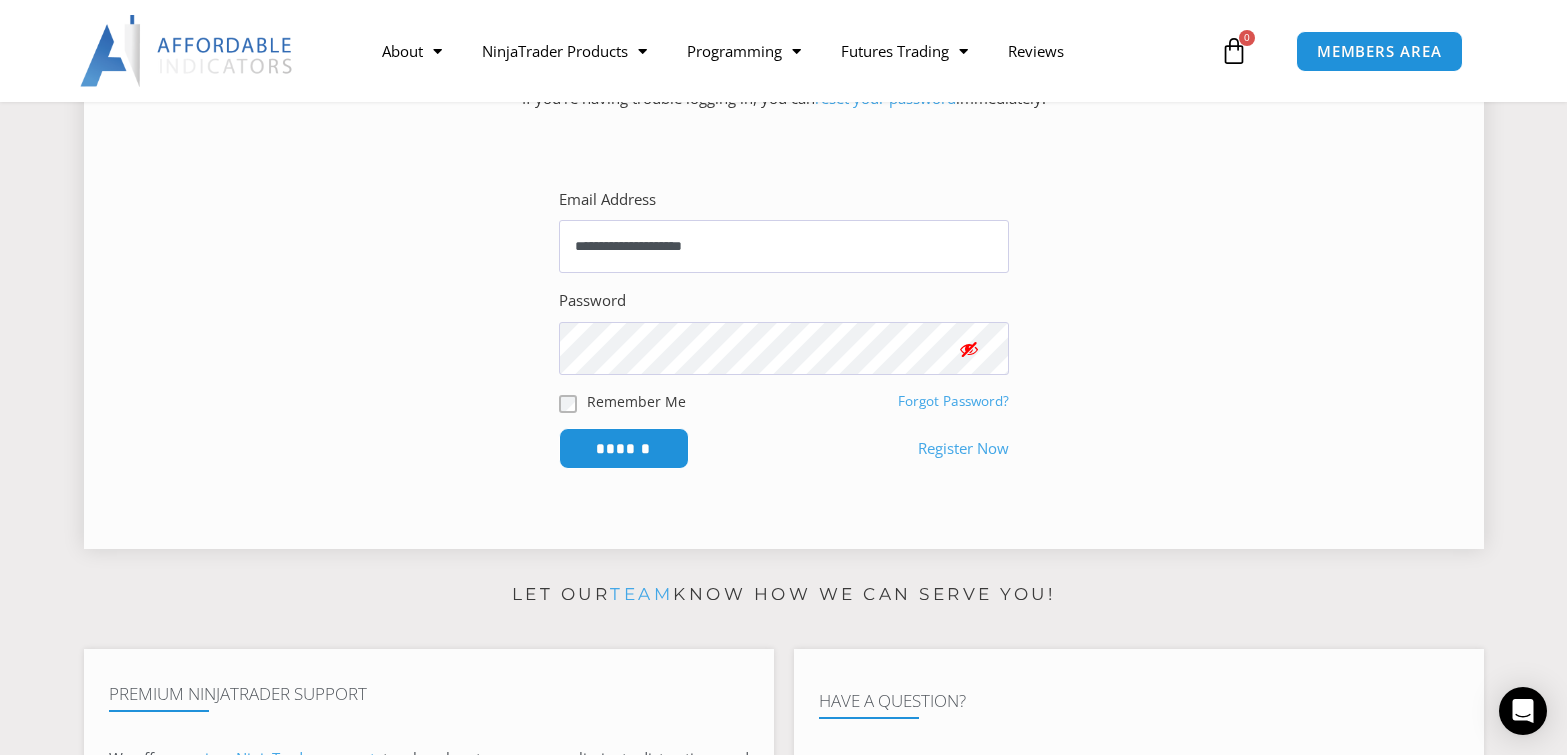 scroll, scrollTop: 400, scrollLeft: 0, axis: vertical 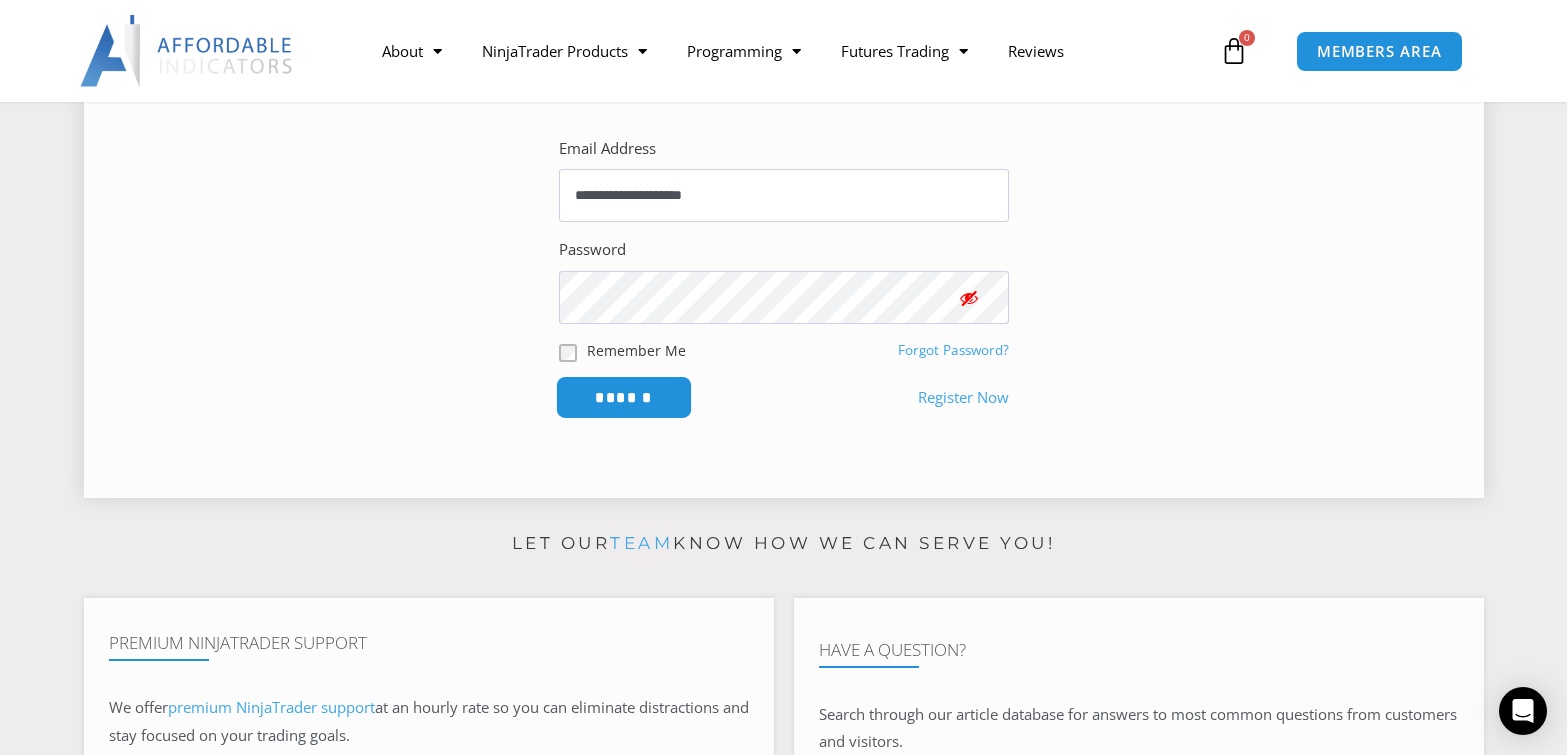 click on "******" at bounding box center [623, 397] 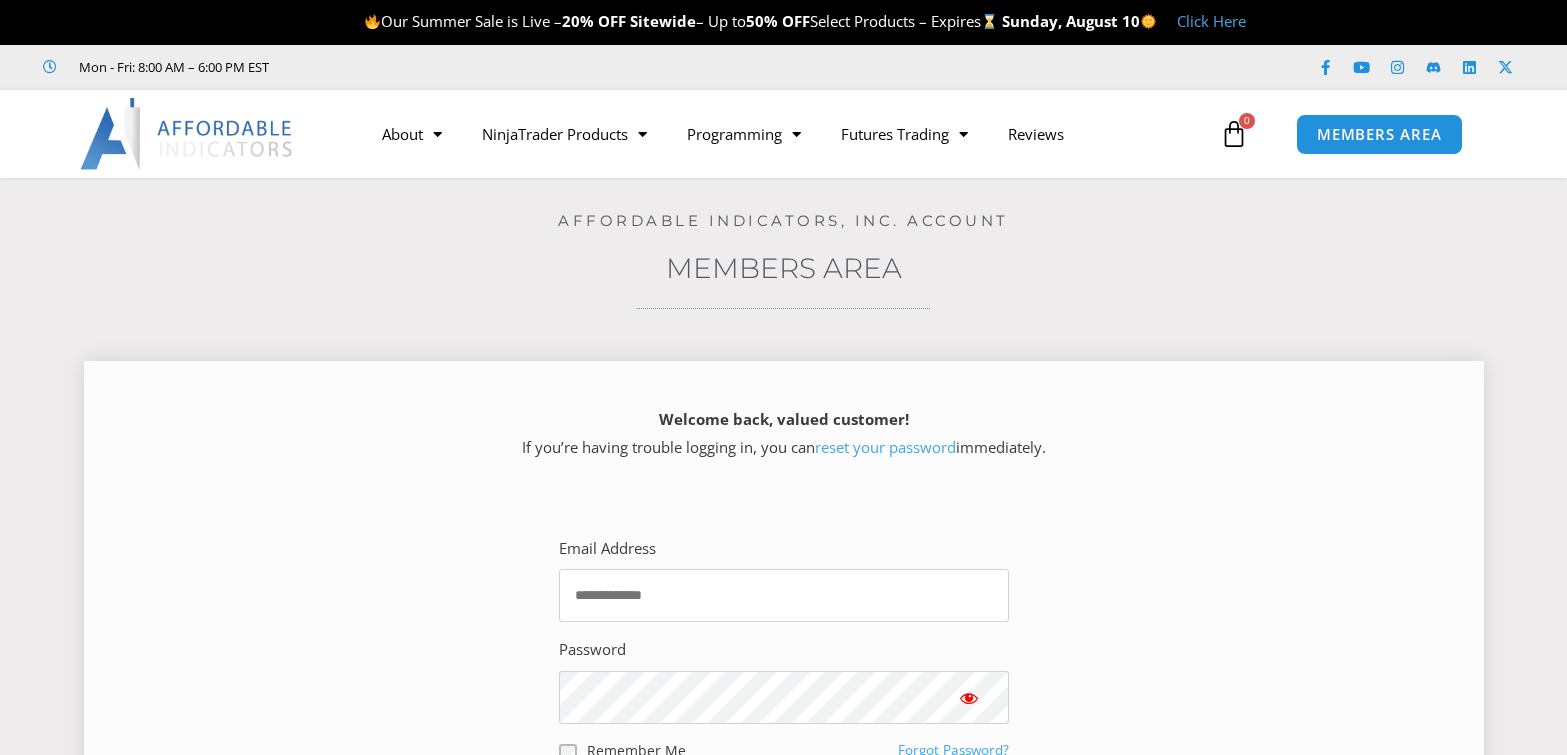scroll, scrollTop: 0, scrollLeft: 0, axis: both 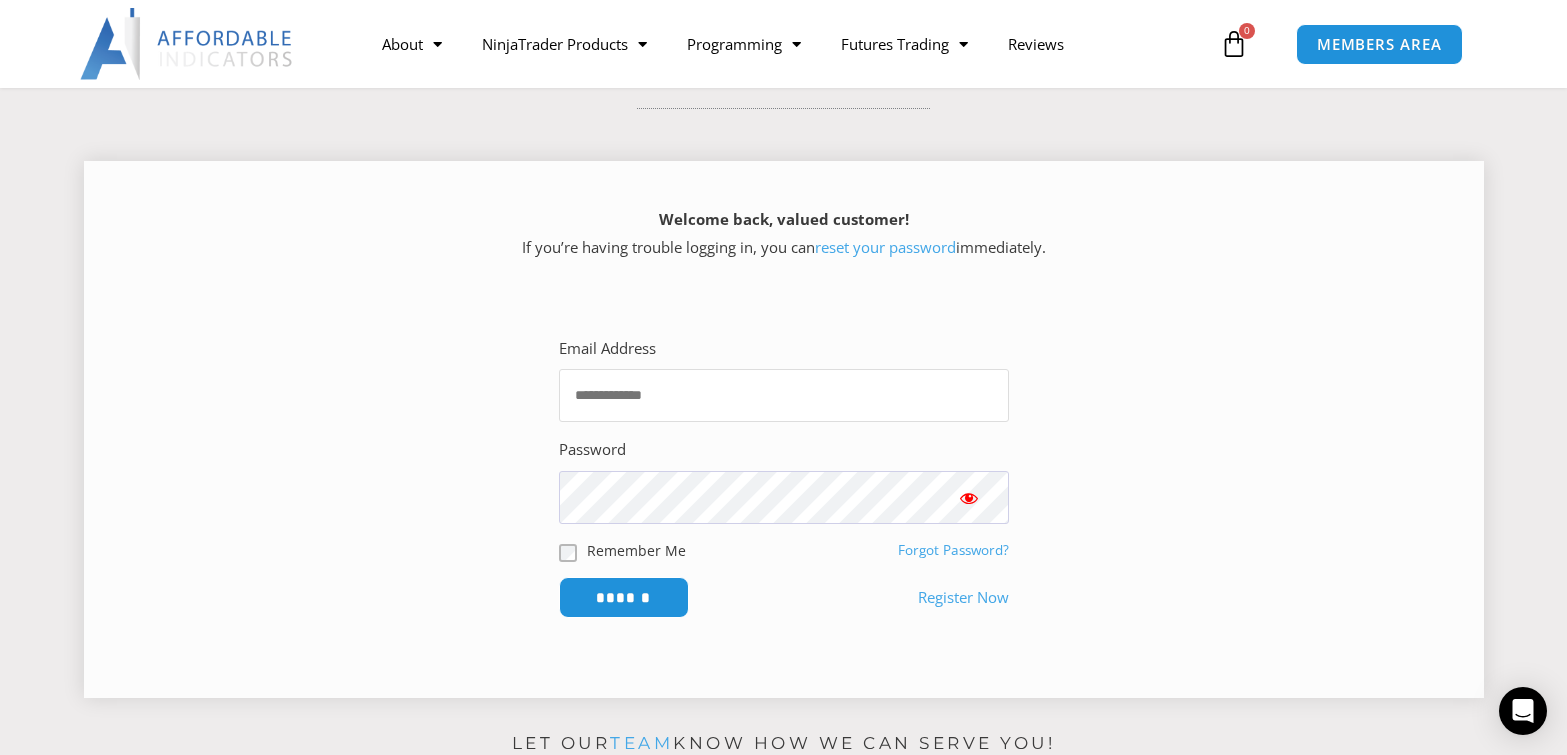 type on "**********" 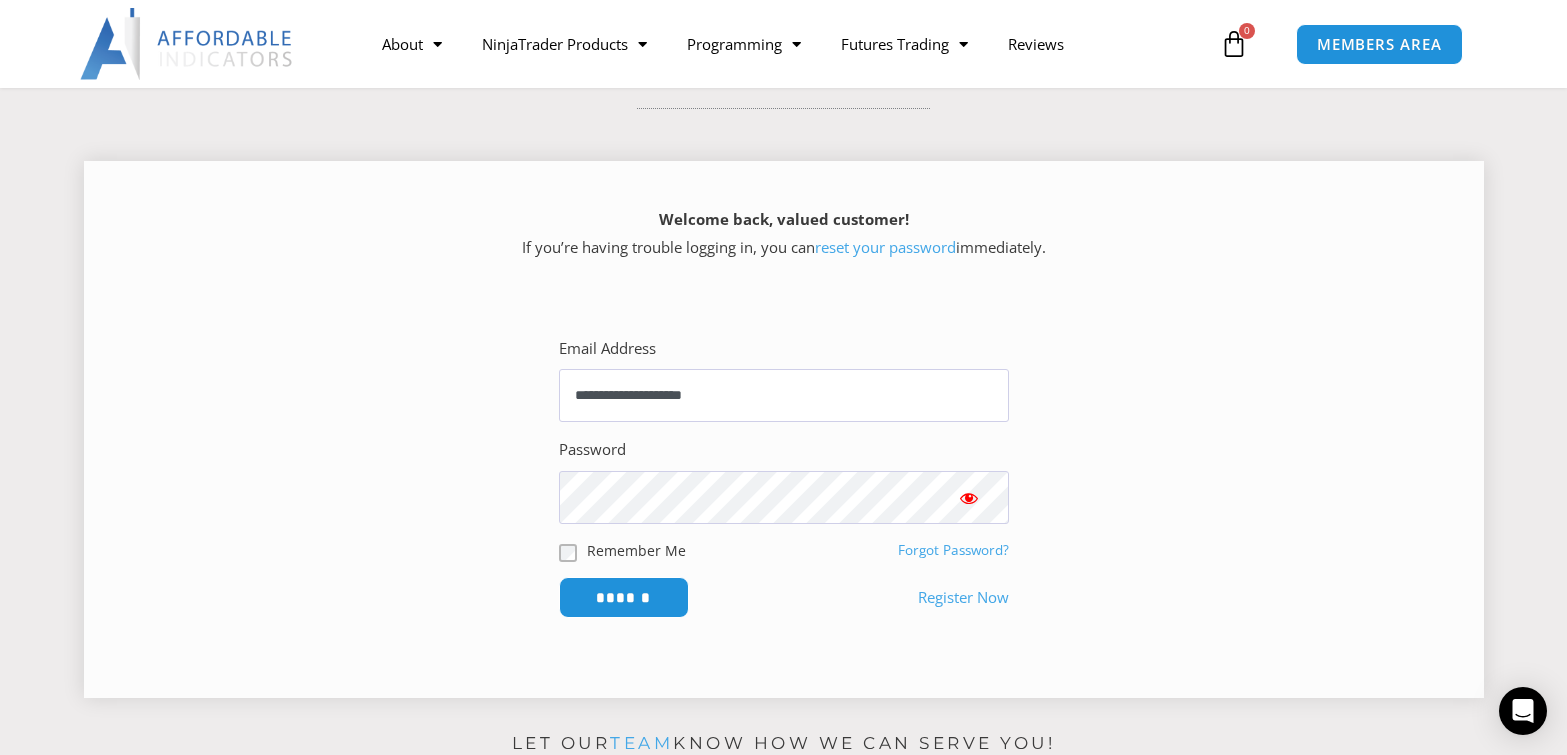 click at bounding box center [969, 498] 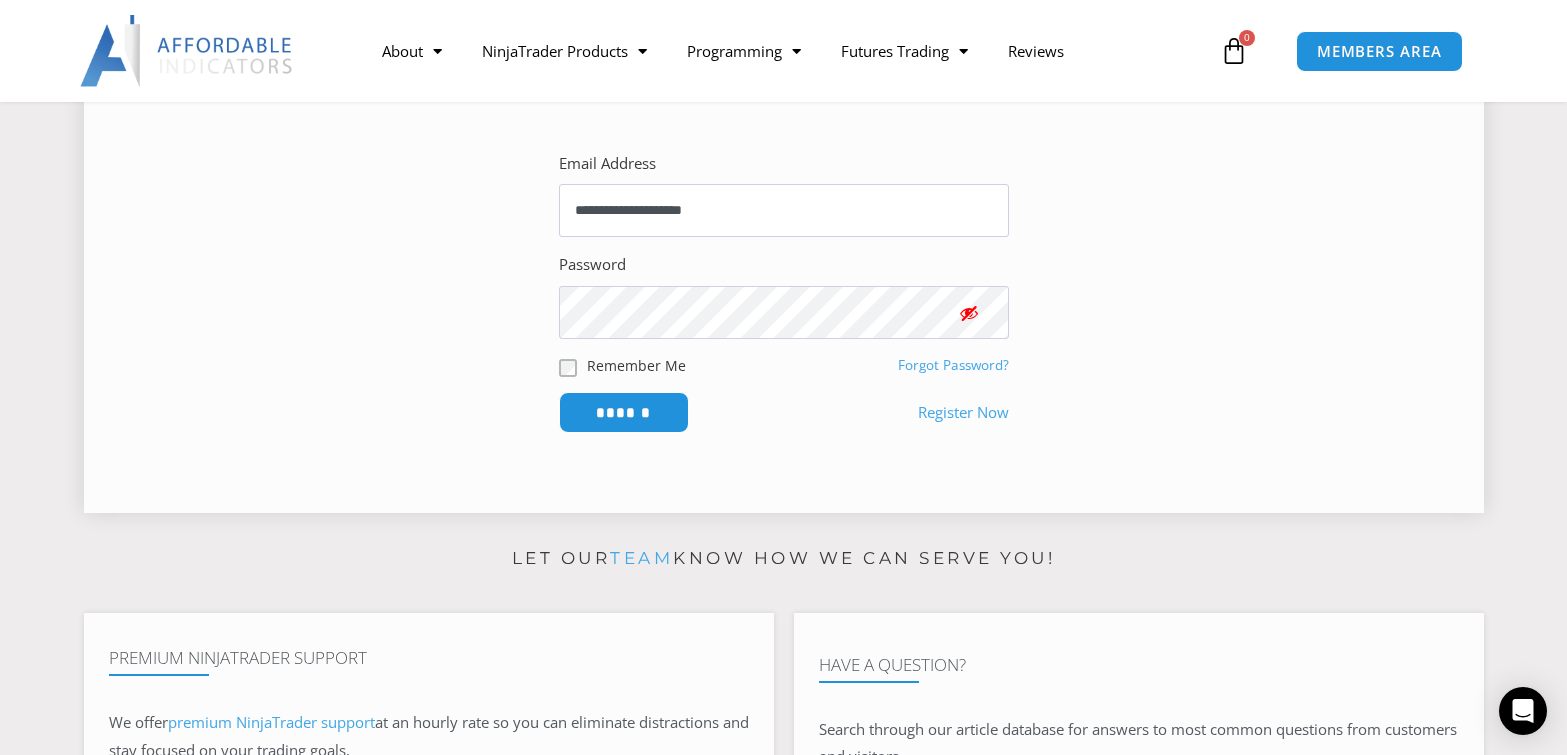 scroll, scrollTop: 400, scrollLeft: 0, axis: vertical 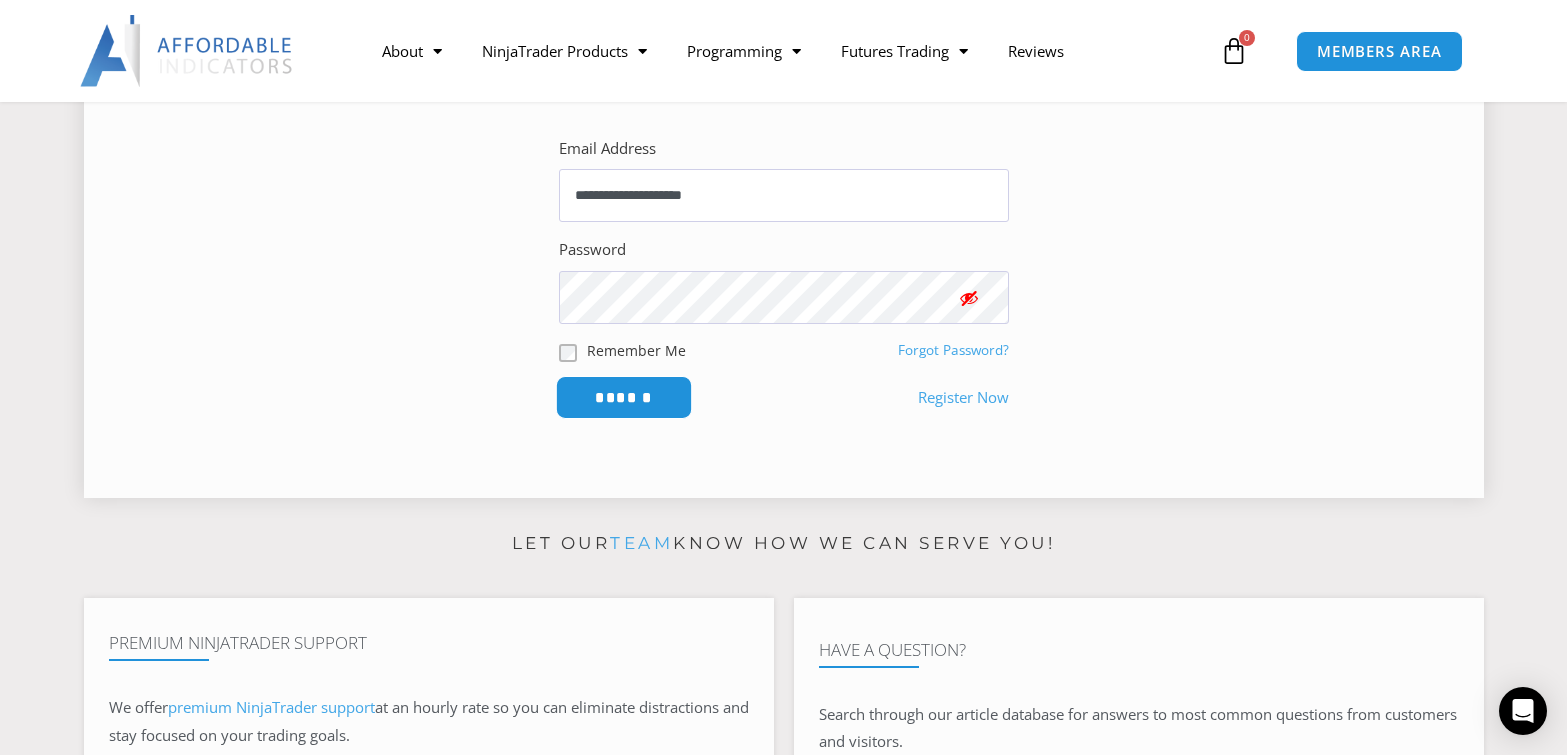click on "******" at bounding box center [623, 397] 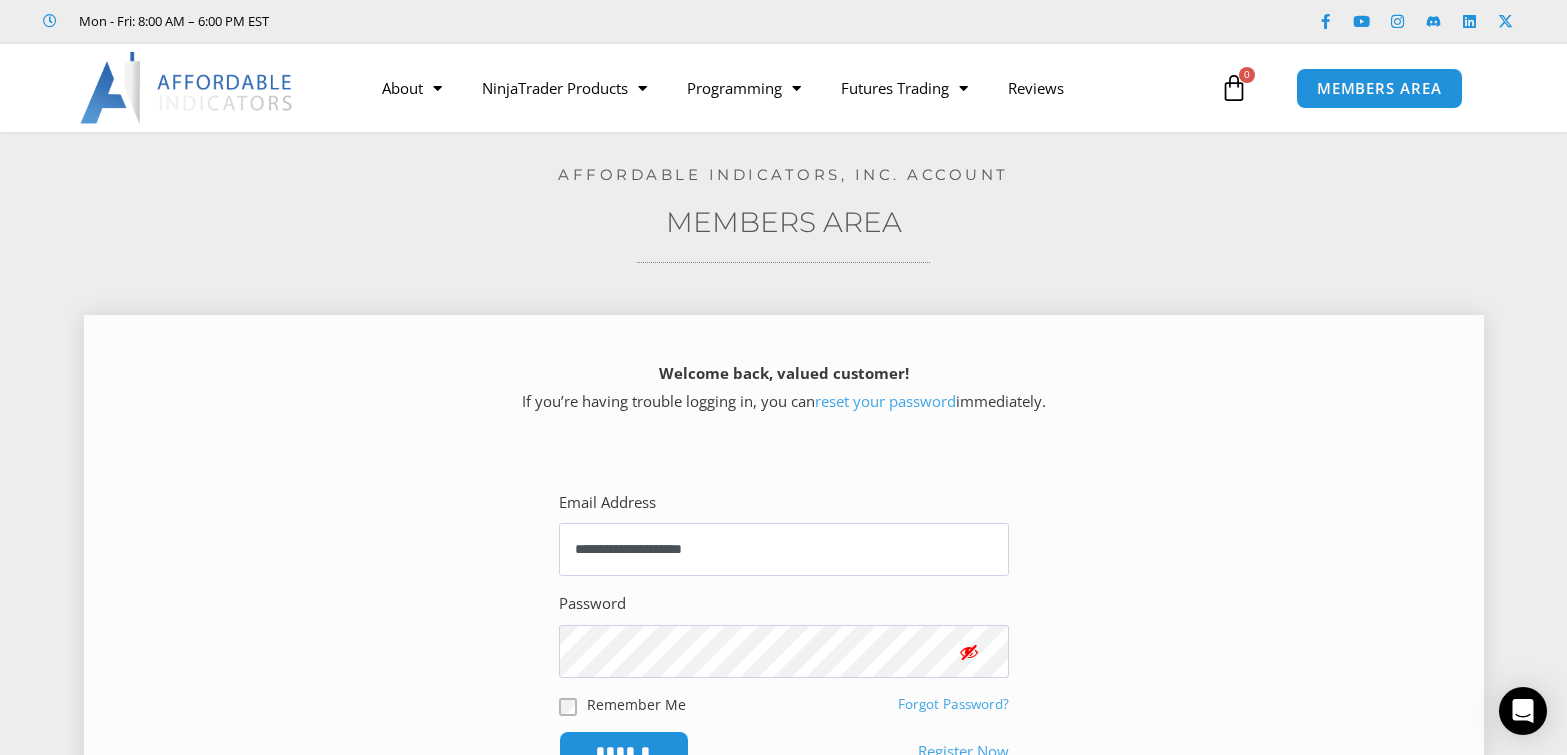 scroll, scrollTop: 0, scrollLeft: 0, axis: both 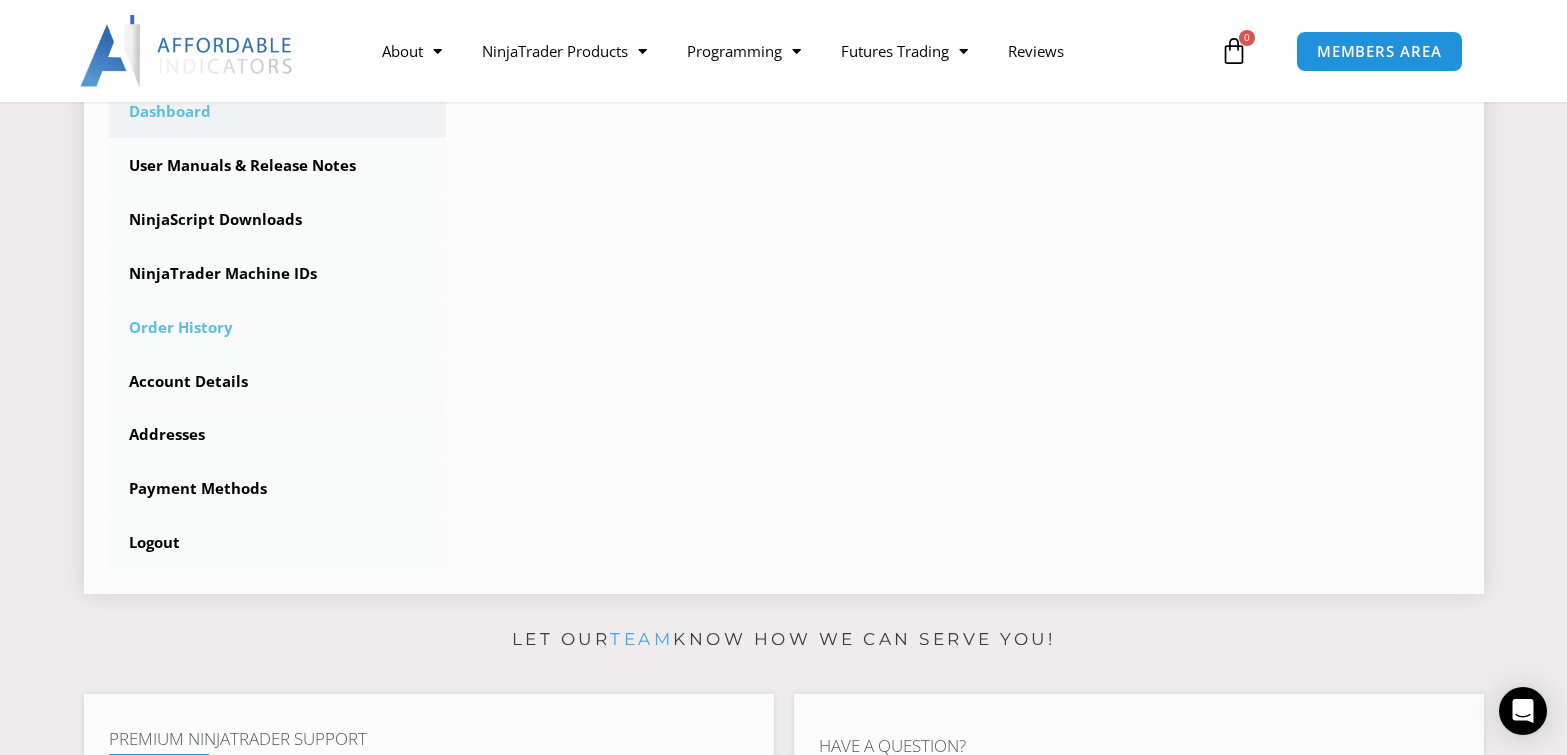 click on "Order History" at bounding box center [278, 328] 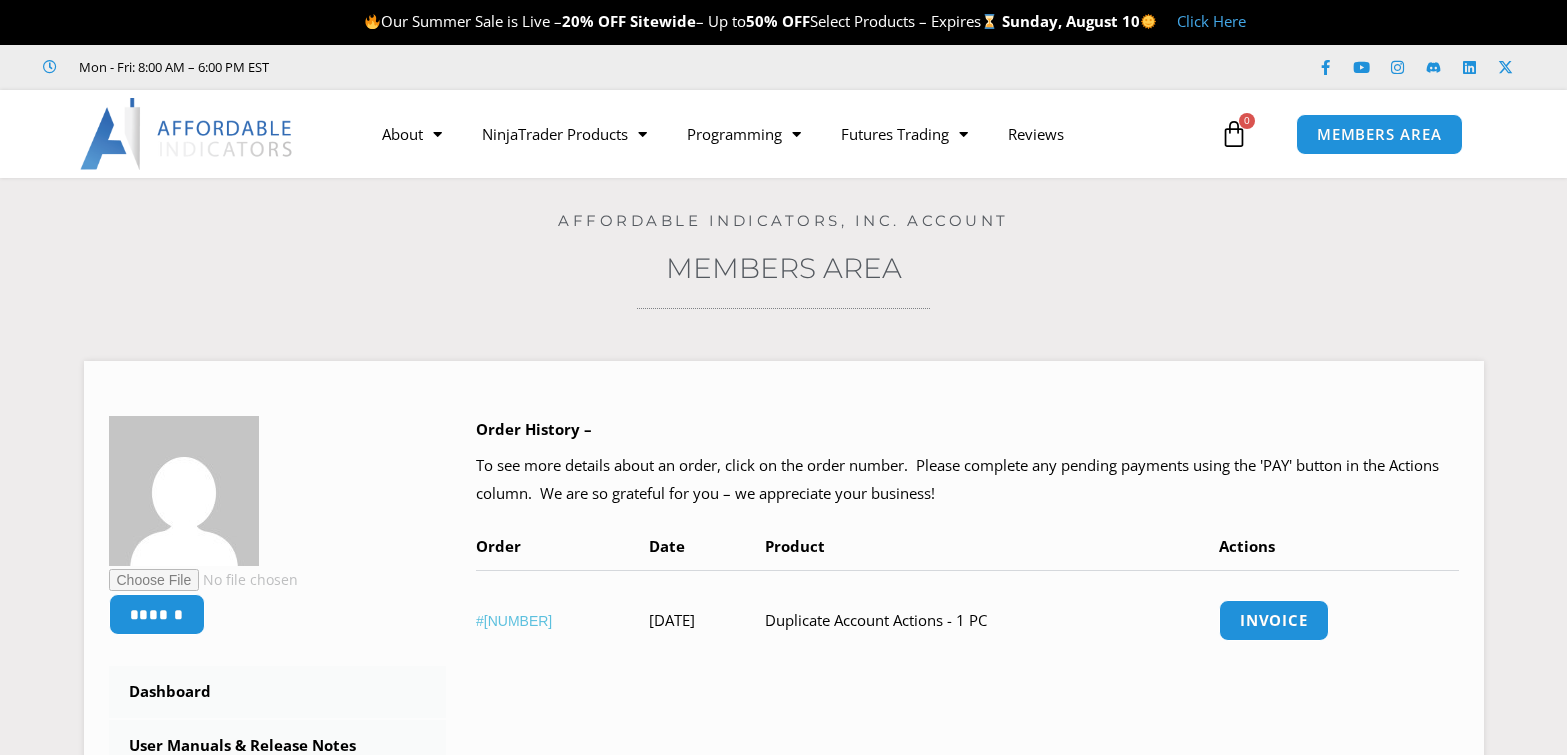 scroll, scrollTop: 0, scrollLeft: 0, axis: both 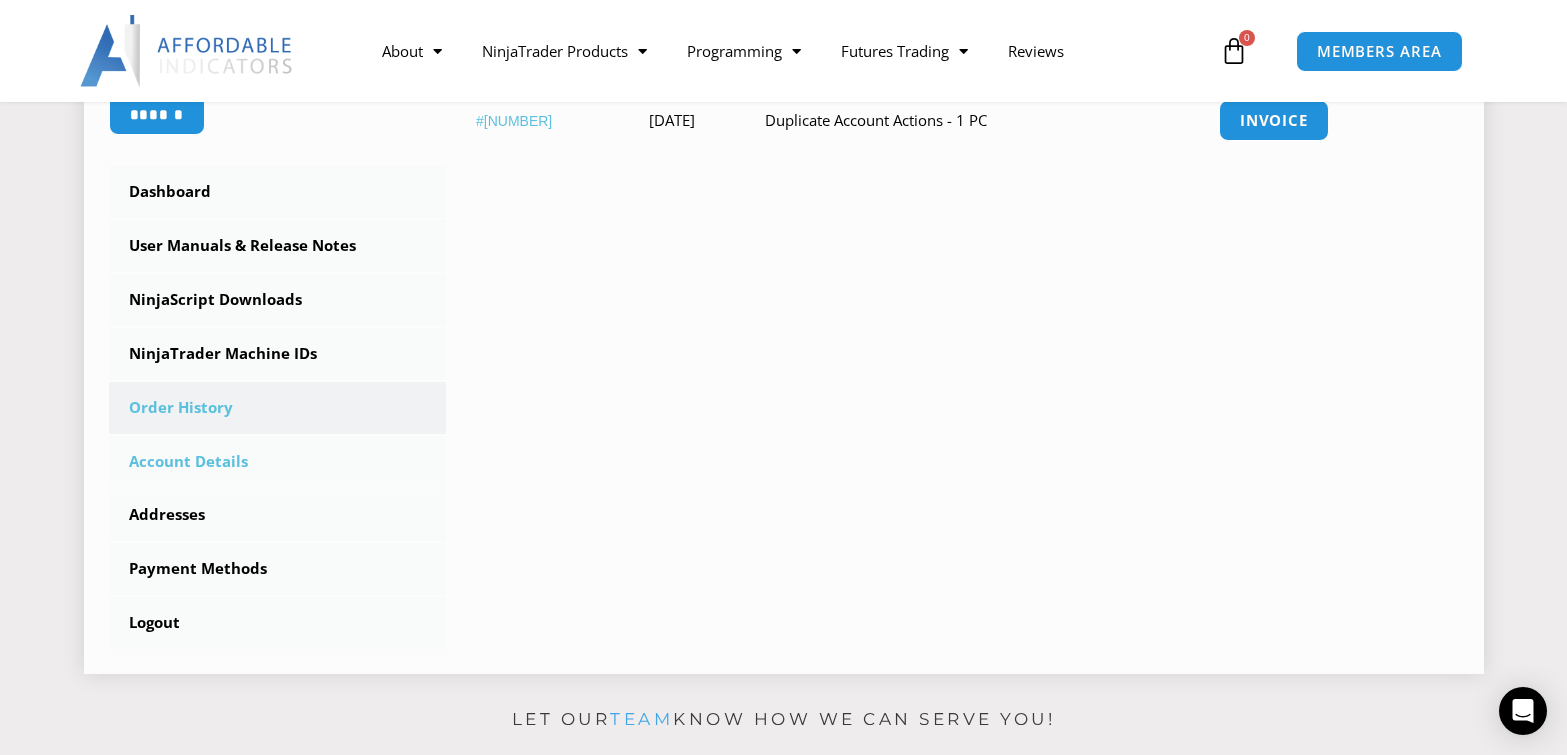click on "Account Details" at bounding box center (278, 462) 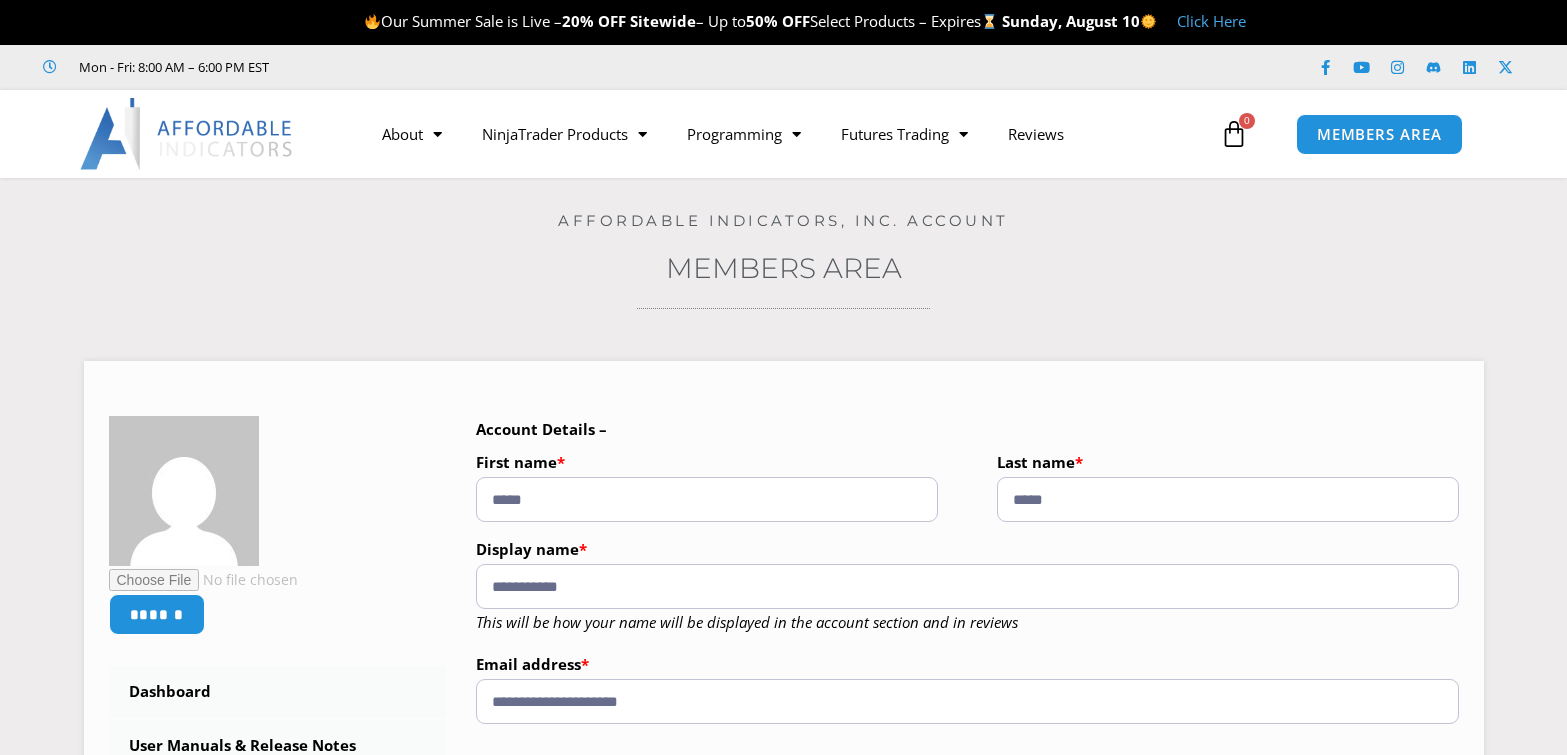 scroll, scrollTop: 0, scrollLeft: 0, axis: both 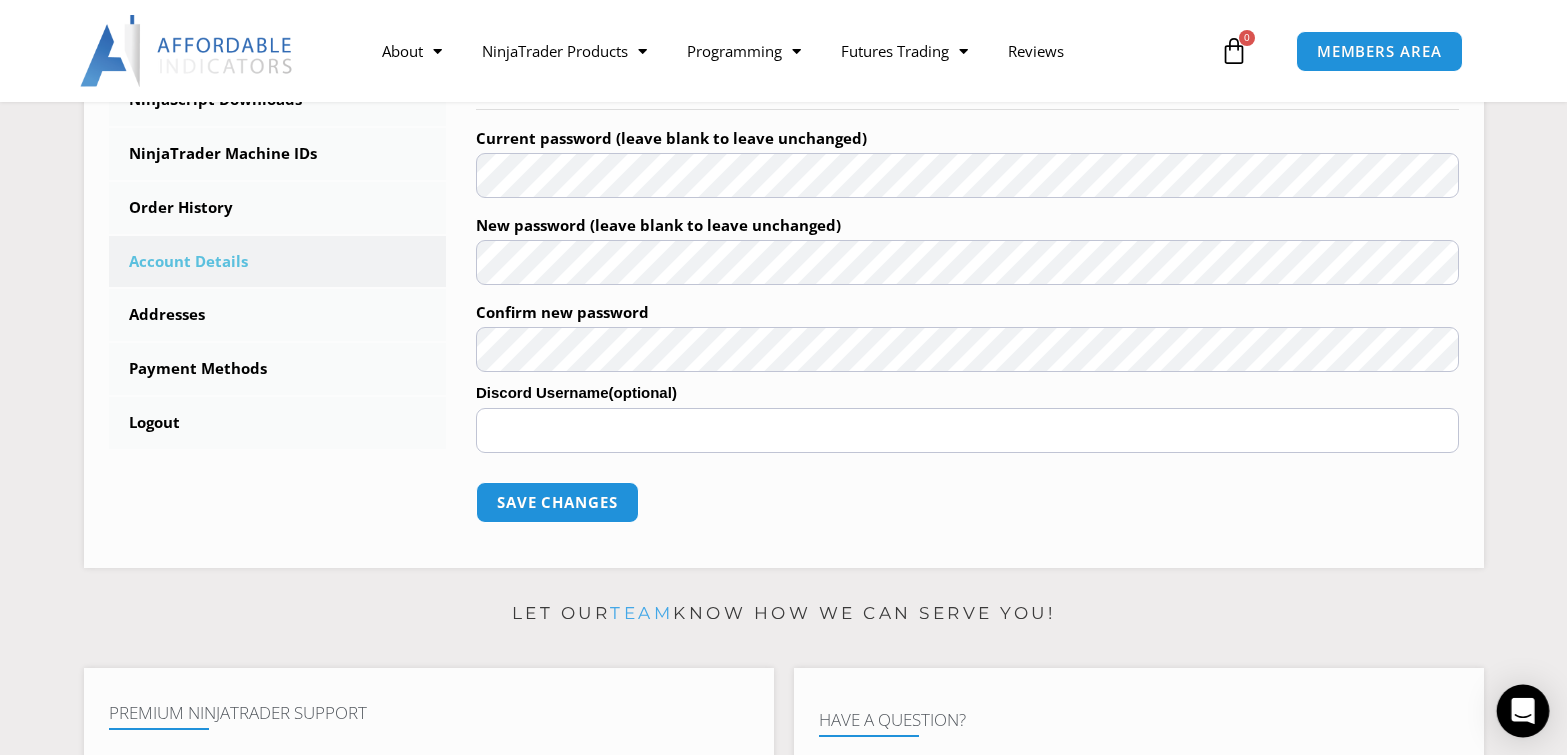 click 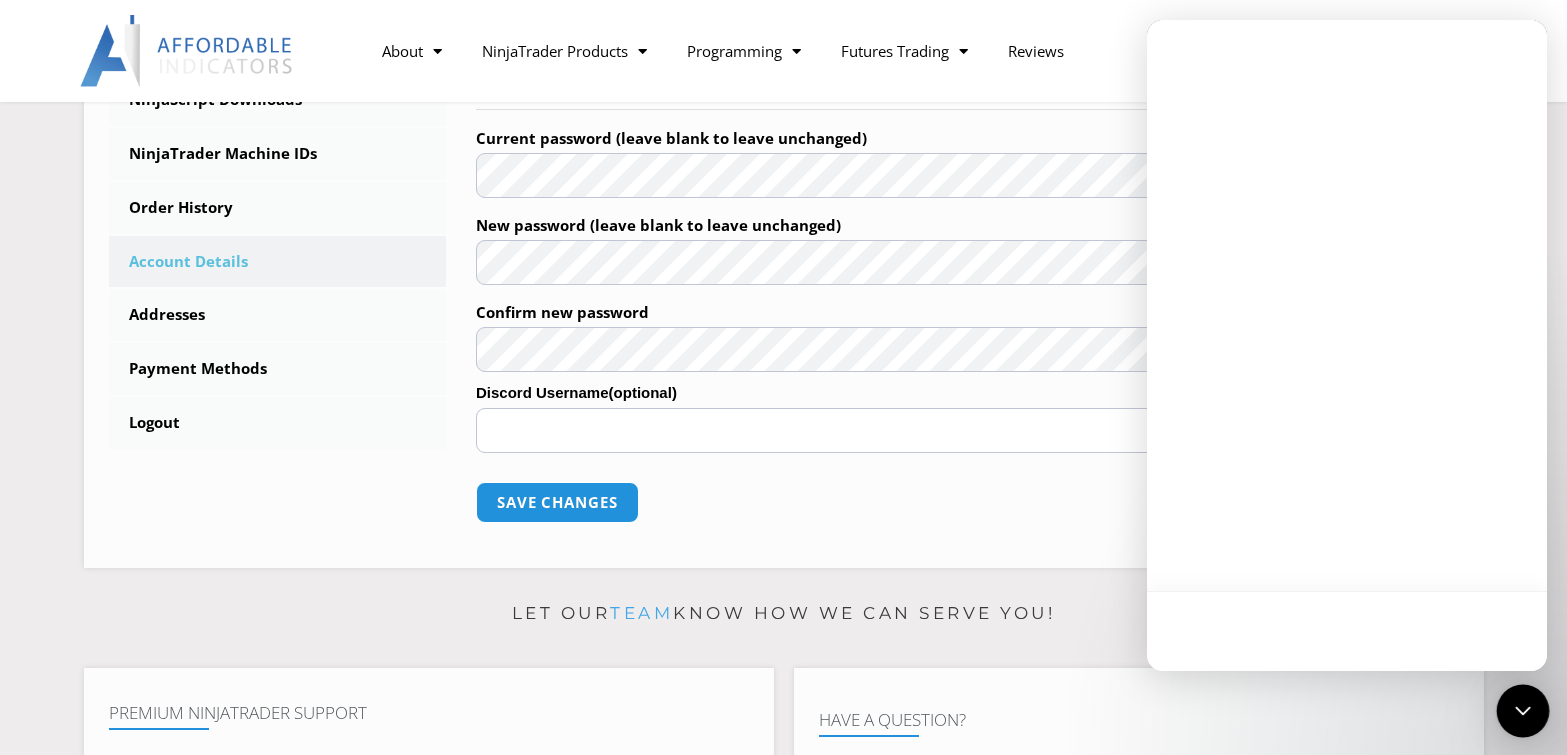 scroll, scrollTop: 0, scrollLeft: 0, axis: both 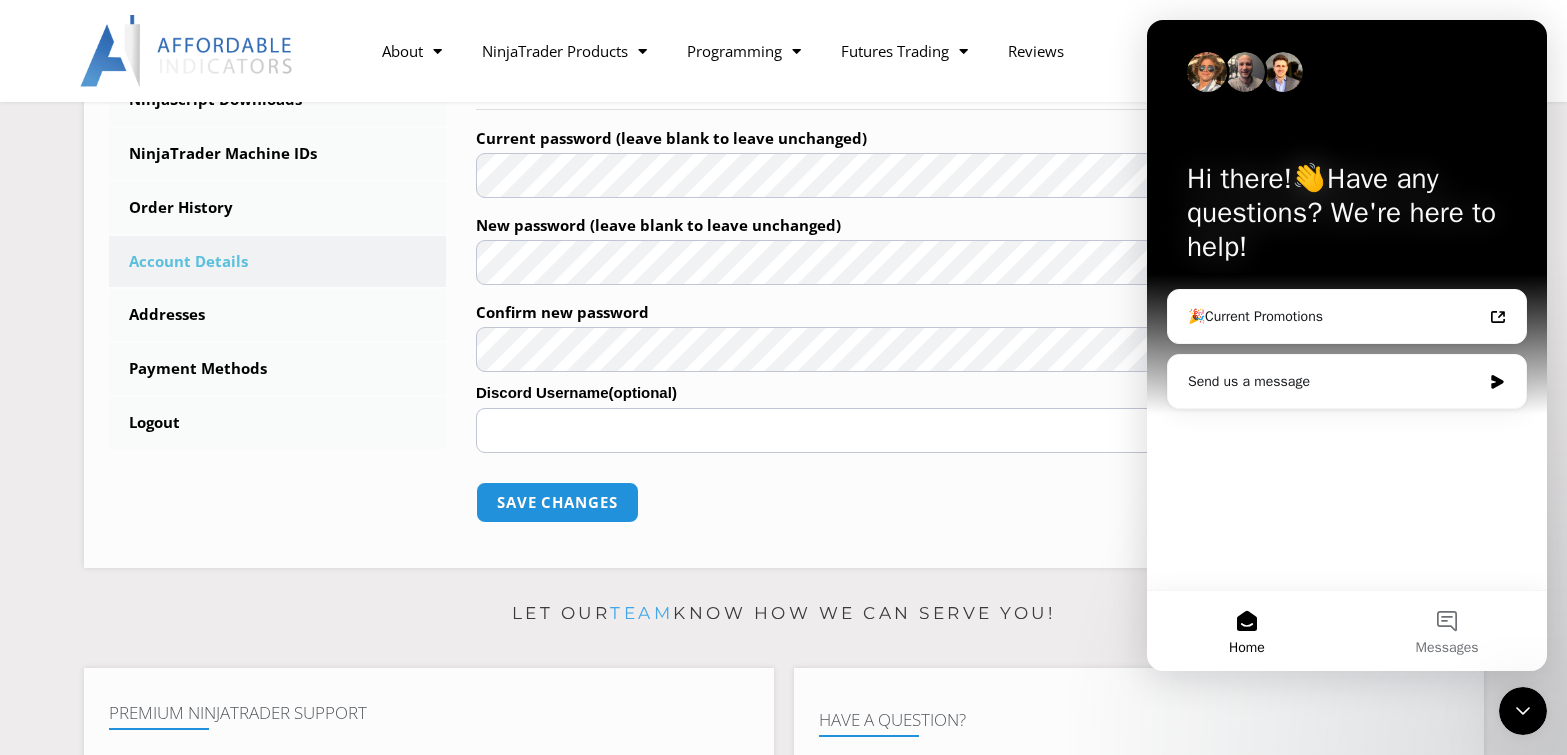 click on "Hi there!👋Have any questions? We're here to help! 🎉Current Promotions Send us a message" at bounding box center (1347, 305) 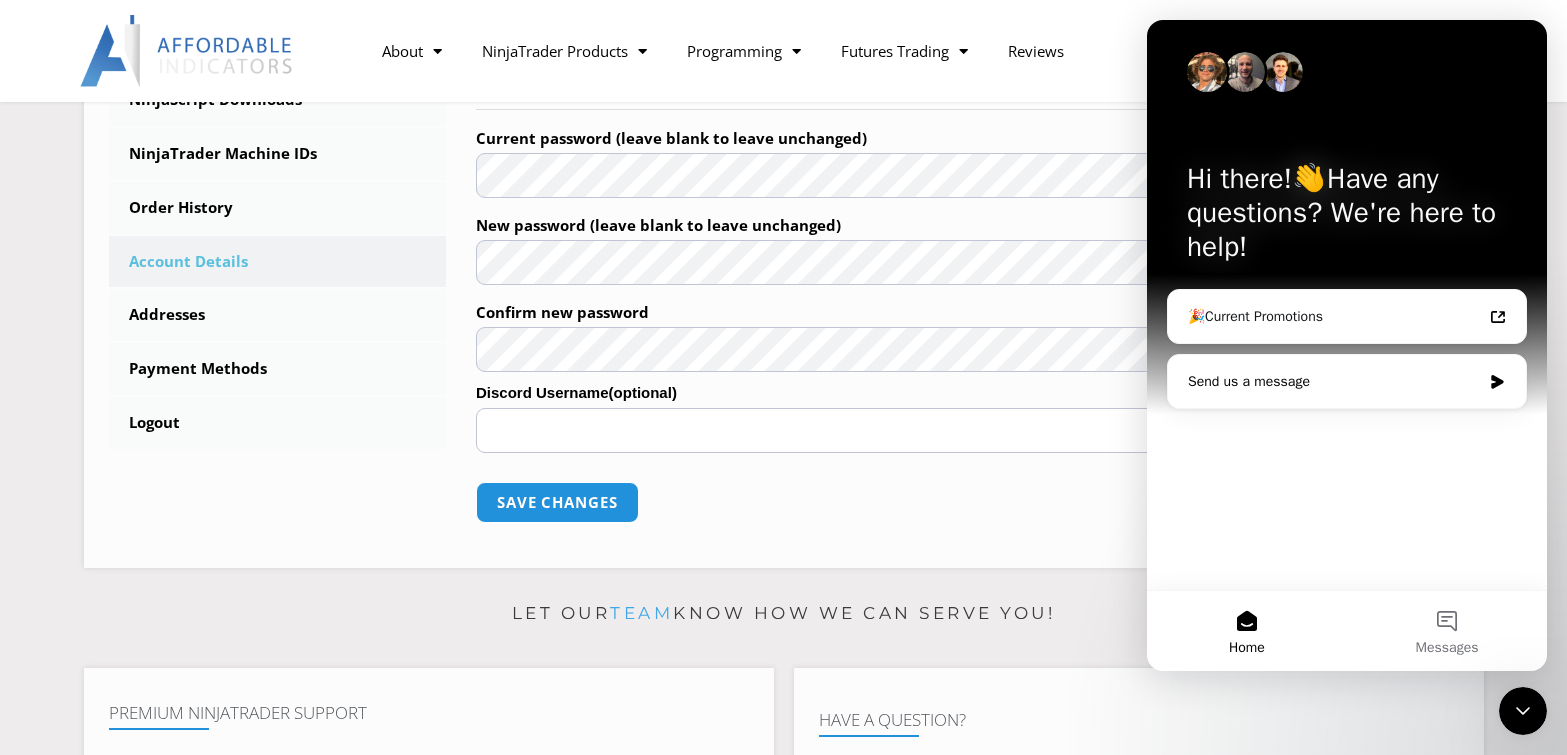 click on "Send us a message" at bounding box center (1334, 381) 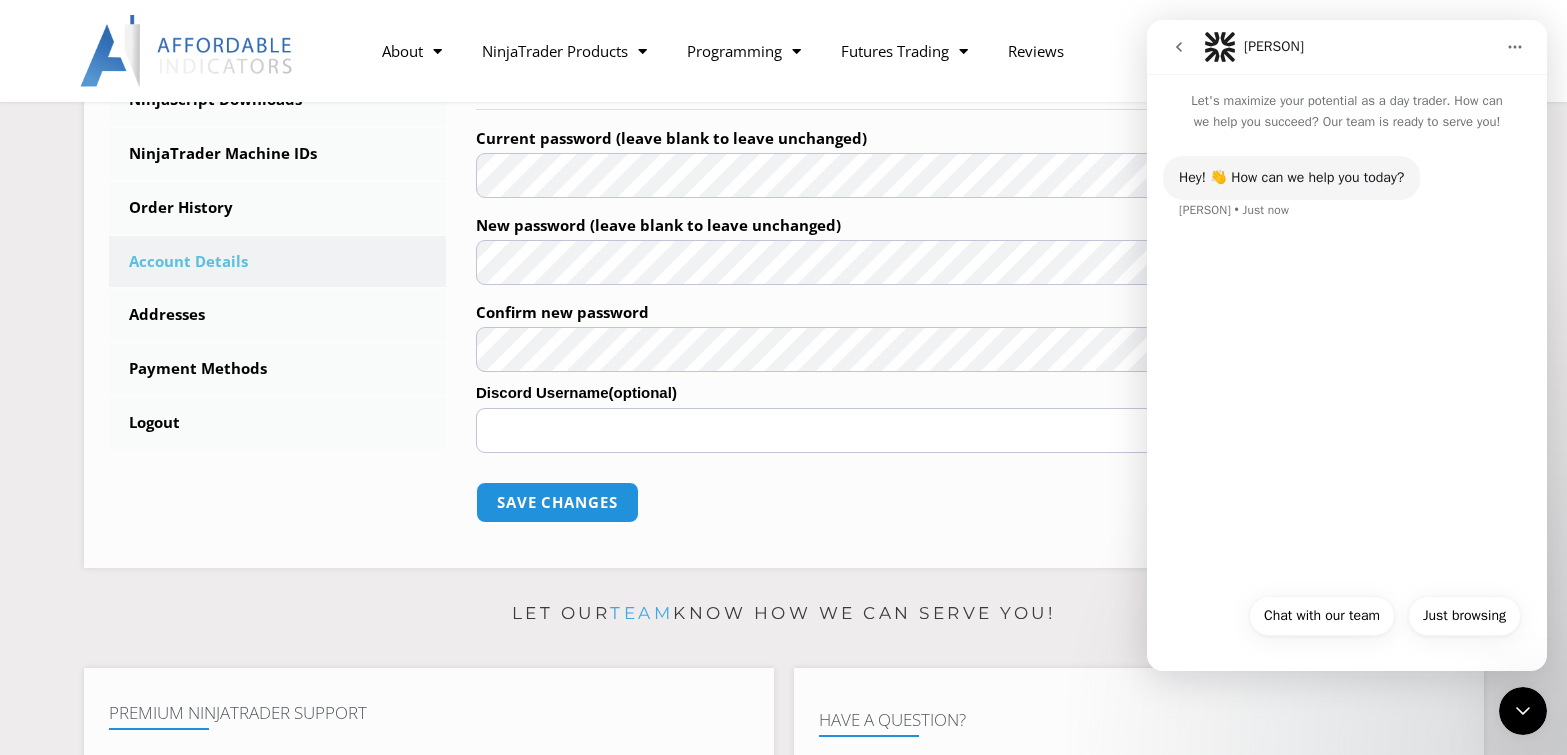 click on "Hey! 👋 How can we help you today? [PERSON]    •   Just now" at bounding box center [1347, 200] 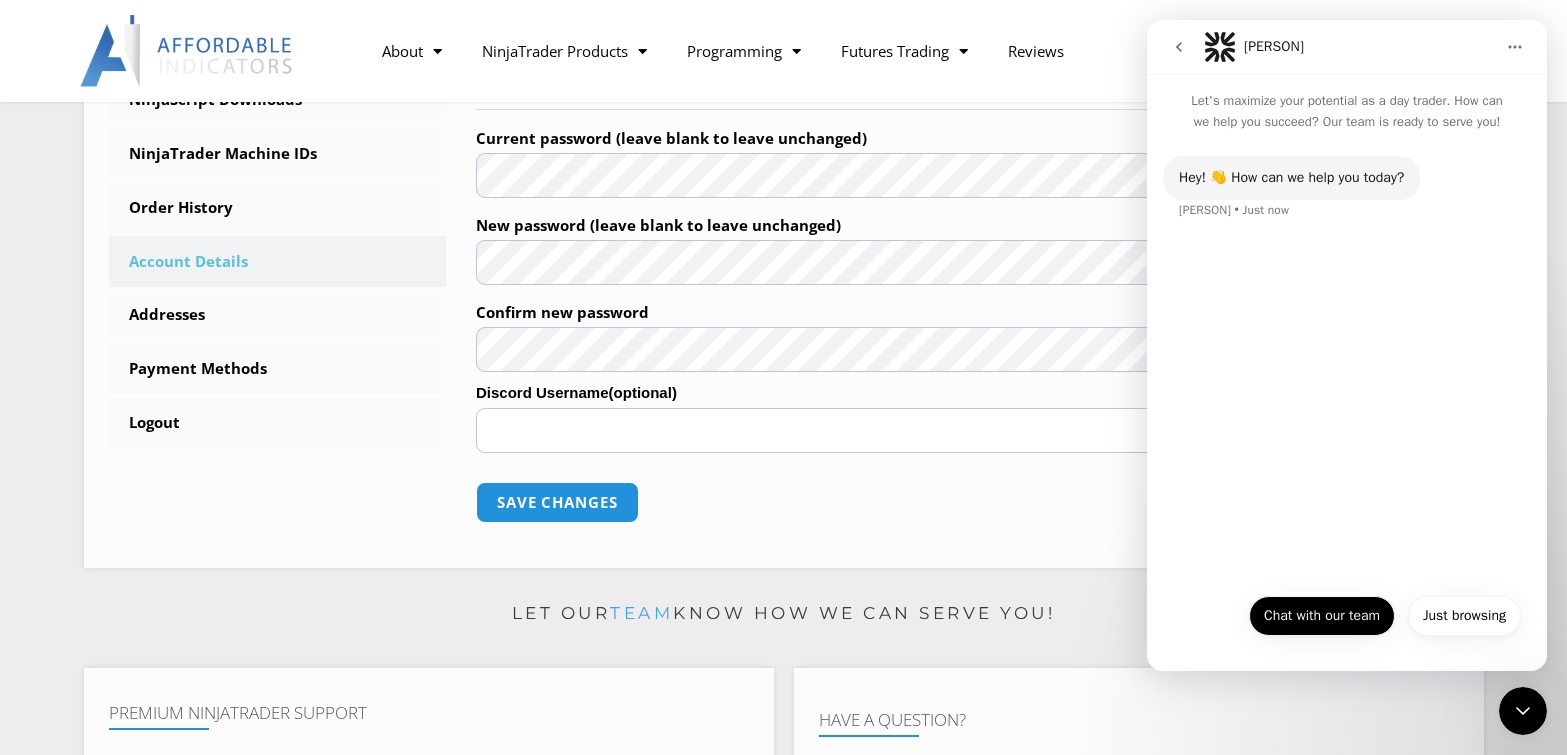 click on "Chat with our team" at bounding box center (1322, 616) 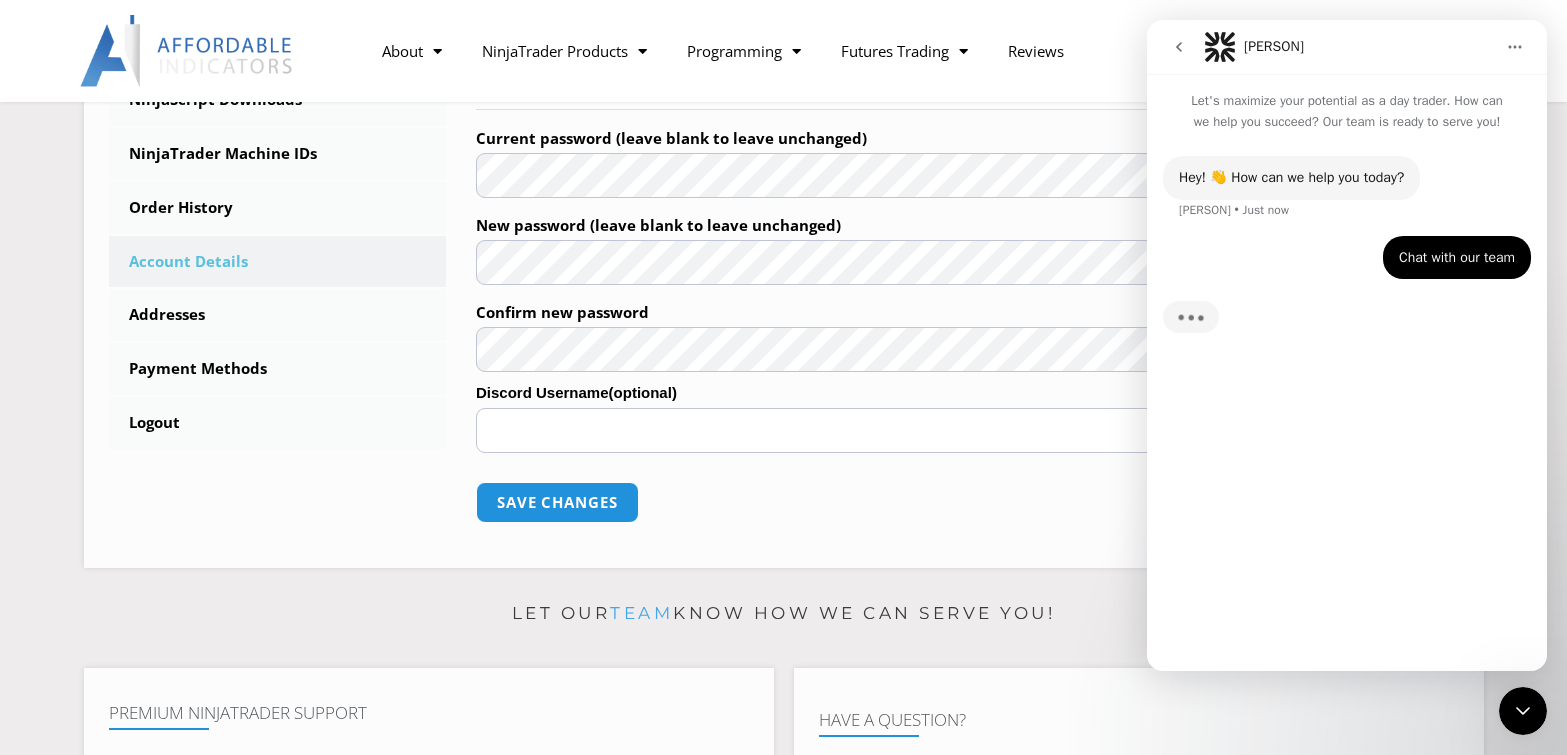 click on "Hey! 👋 How can we help you today?" at bounding box center (1291, 178) 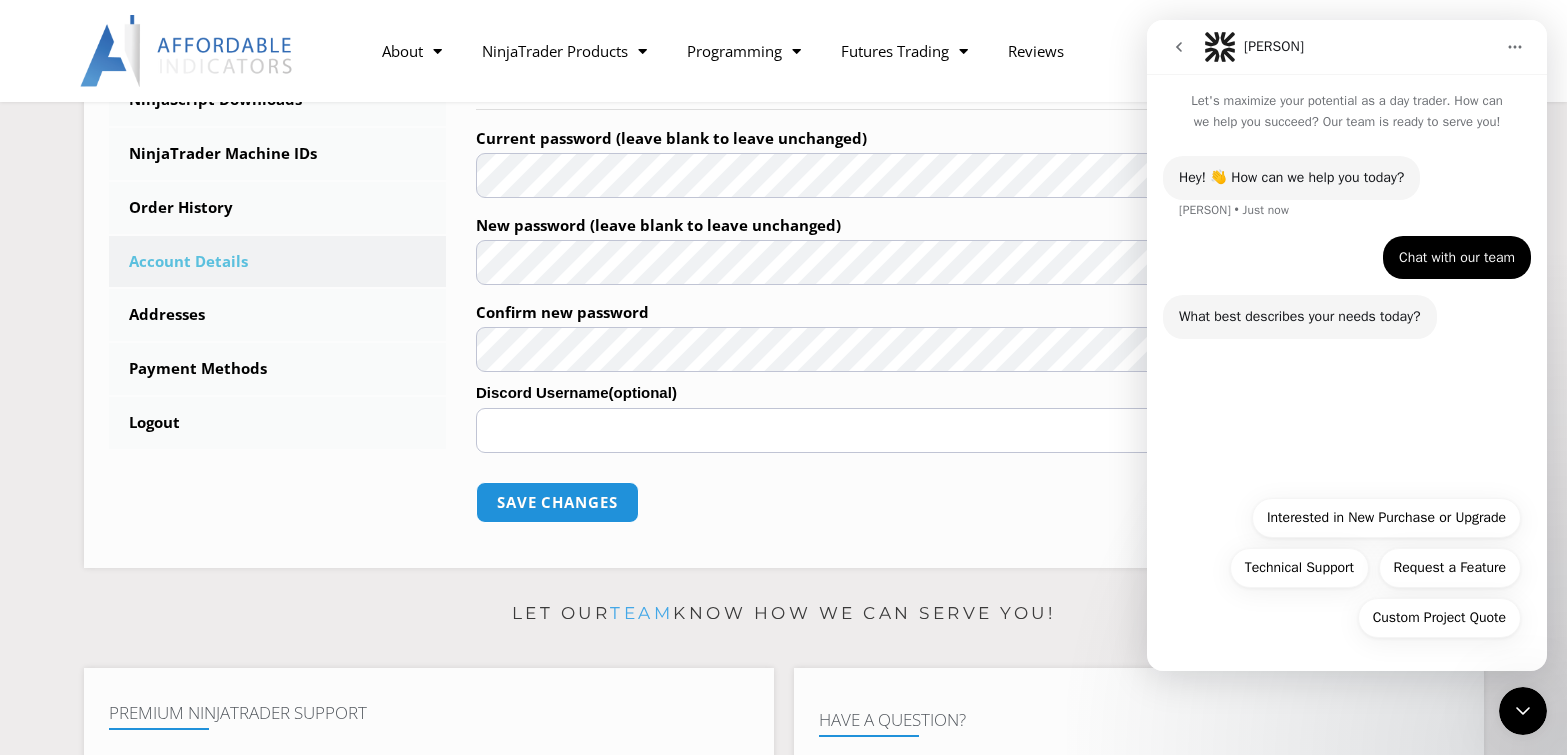 click on "Custom Project Quote Interested in New Purchase or Upgrade Technical Support Request a Feature Custom Project Quote" at bounding box center [1347, 573] 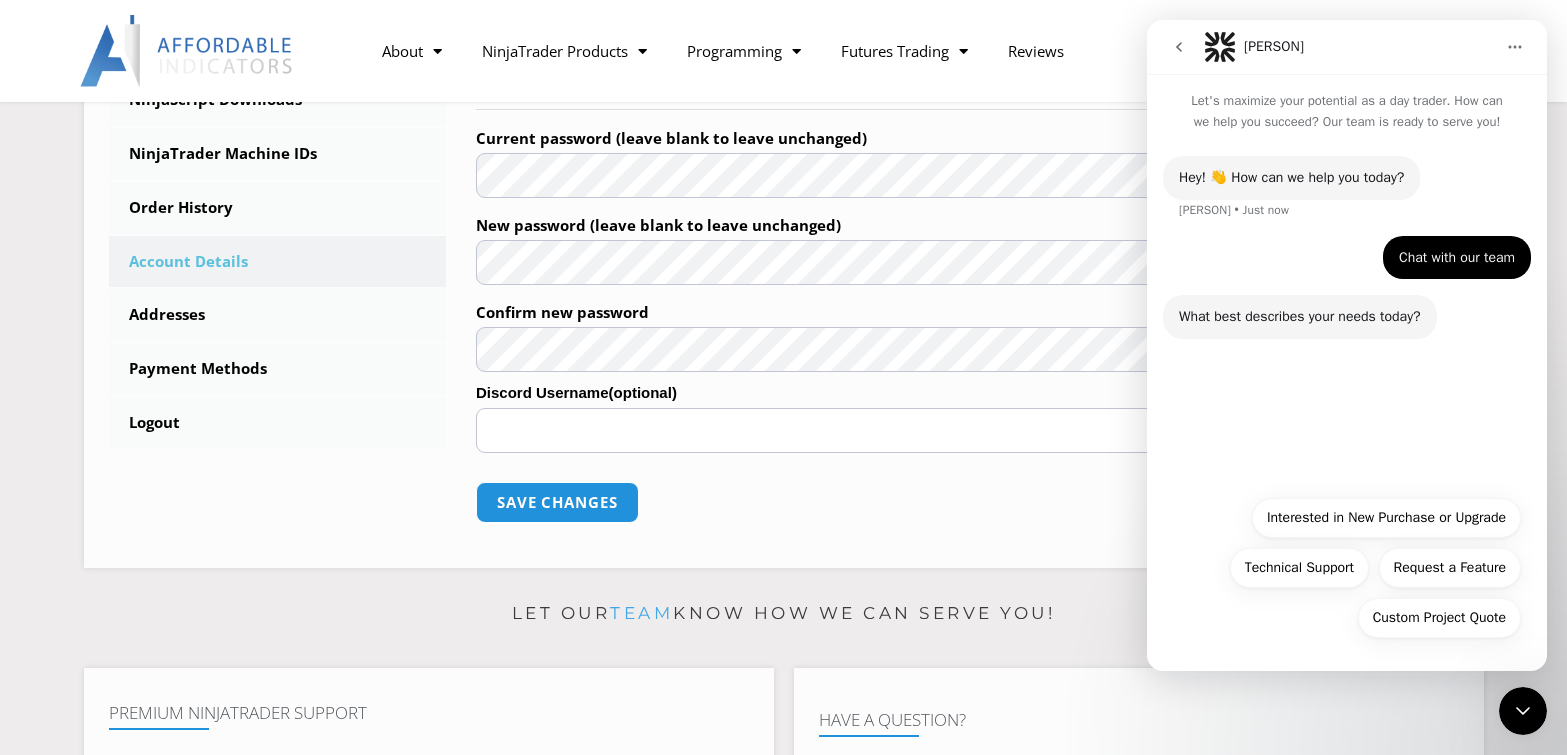 click on "Hey! 👋 How can we help you today? [PERSON]    •   Just now Chat with our team [PERSON]    •   Just now What best describes your needs today? [PERSON]    •   Just now" at bounding box center [1347, 308] 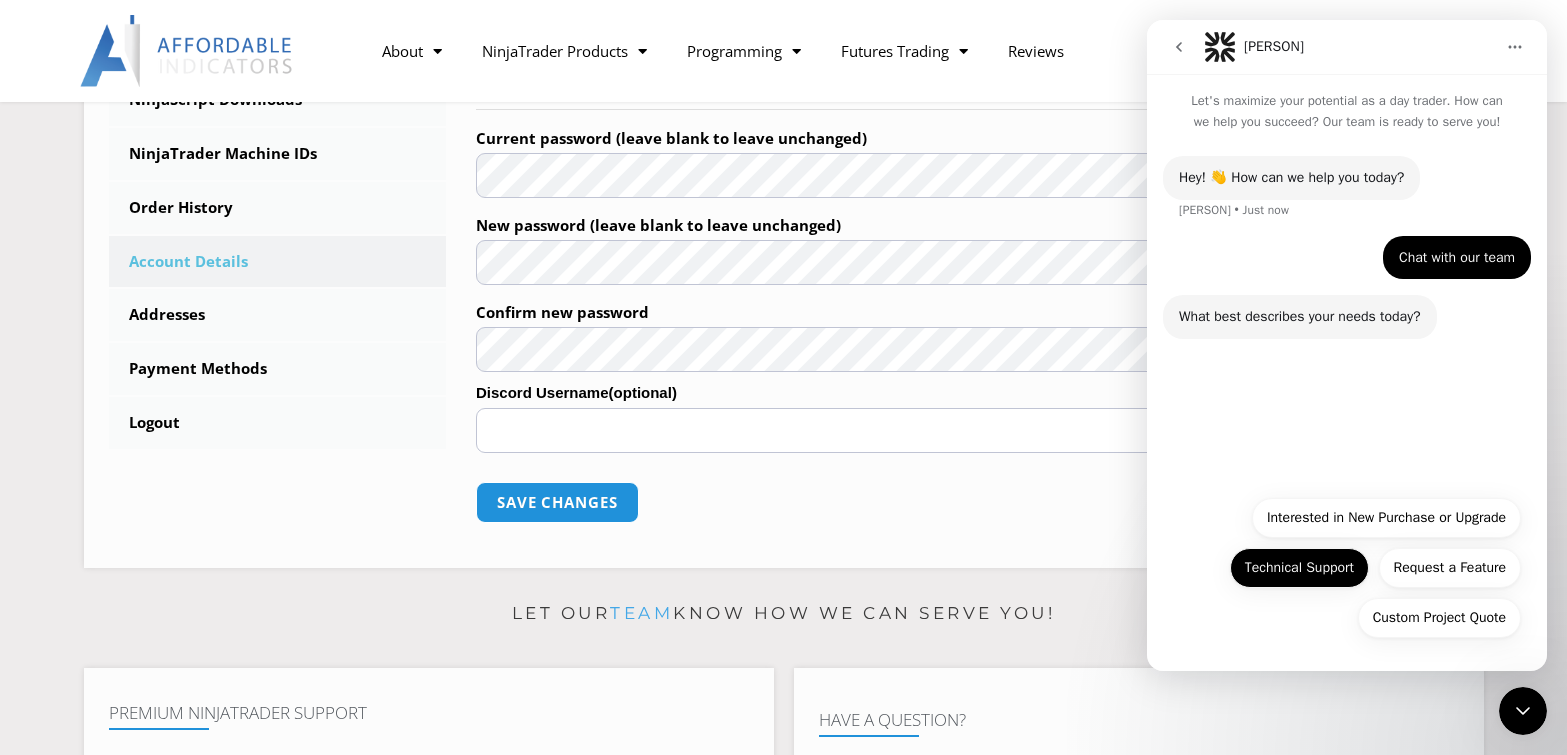 click on "Technical Support" at bounding box center (1299, 568) 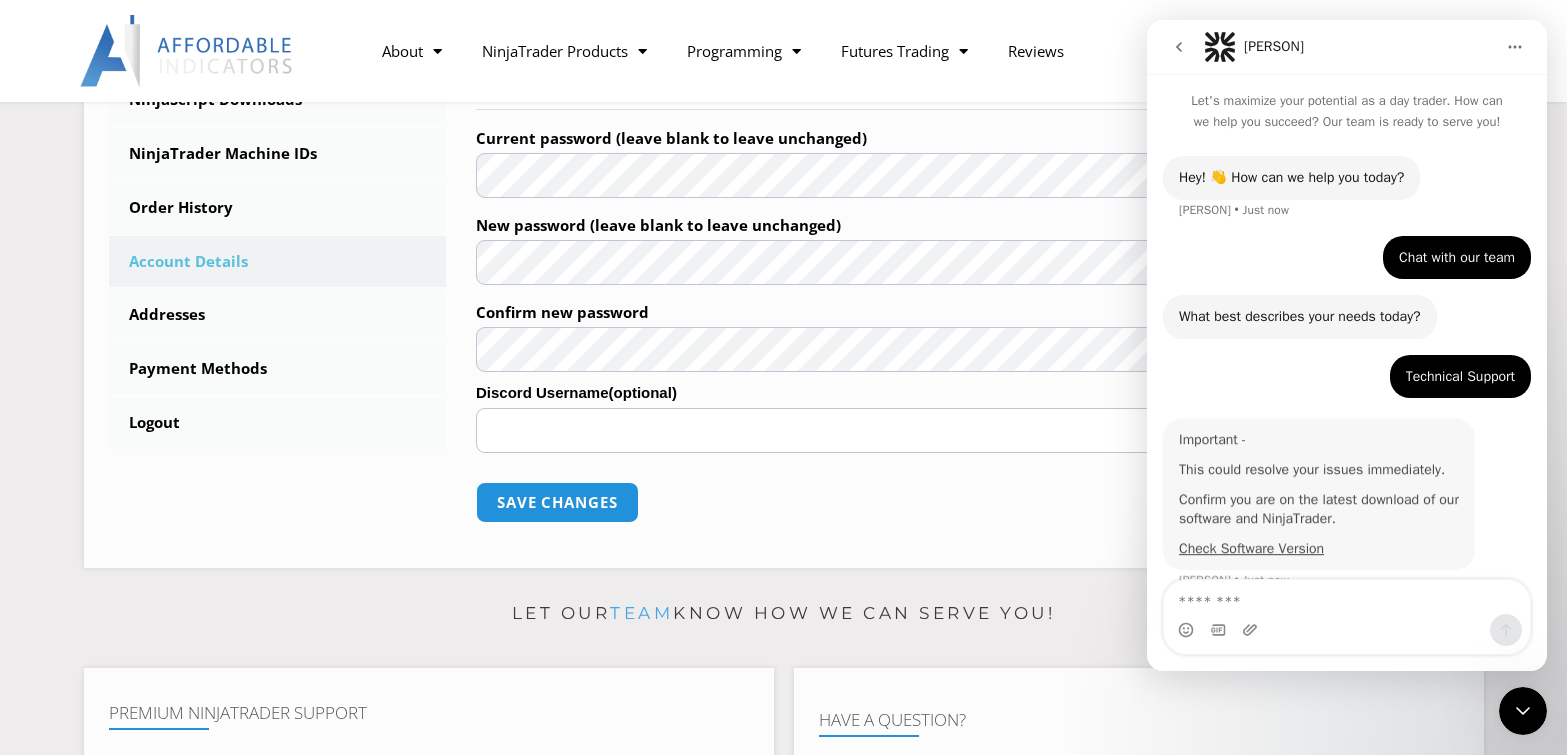 scroll, scrollTop: 28, scrollLeft: 0, axis: vertical 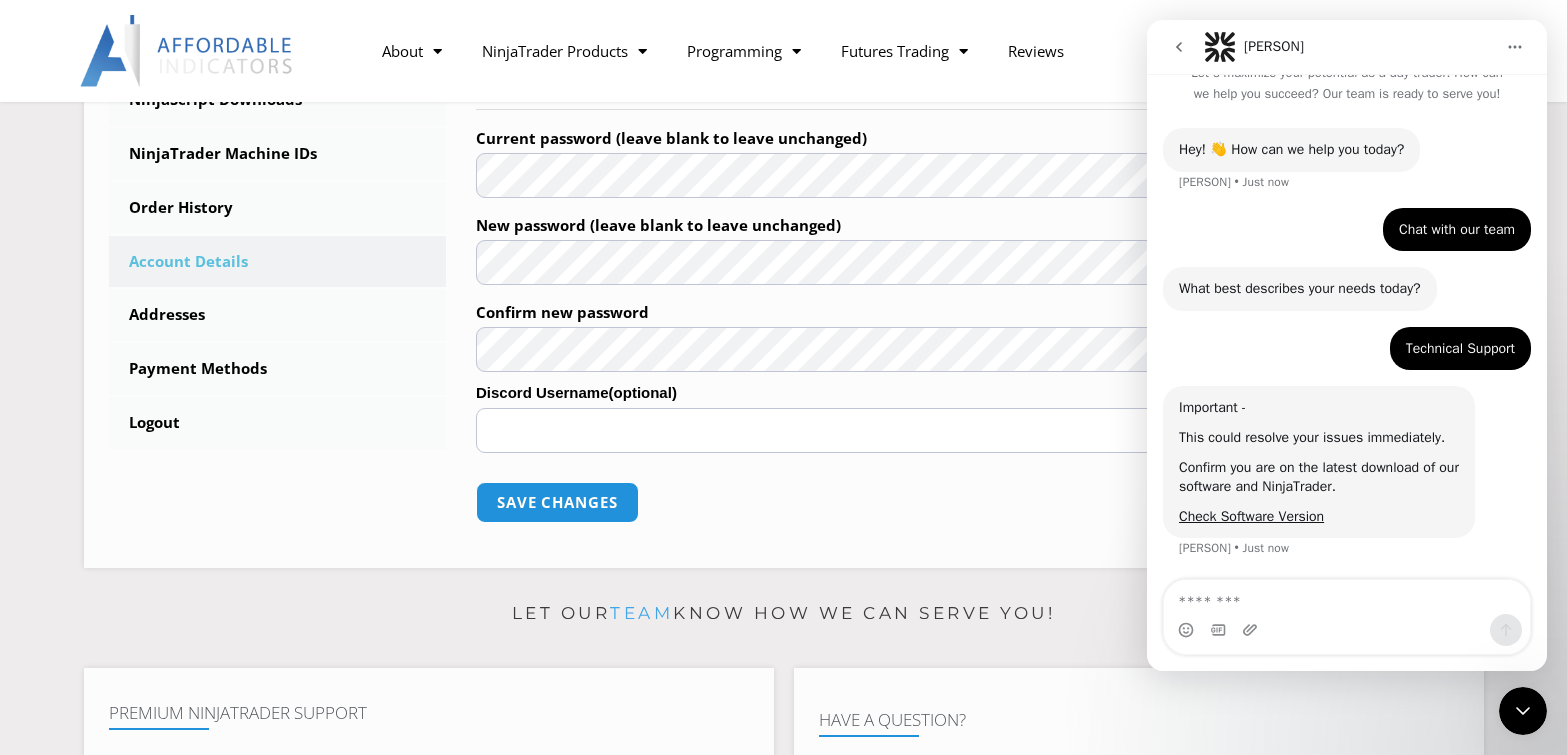 click at bounding box center [1347, 630] 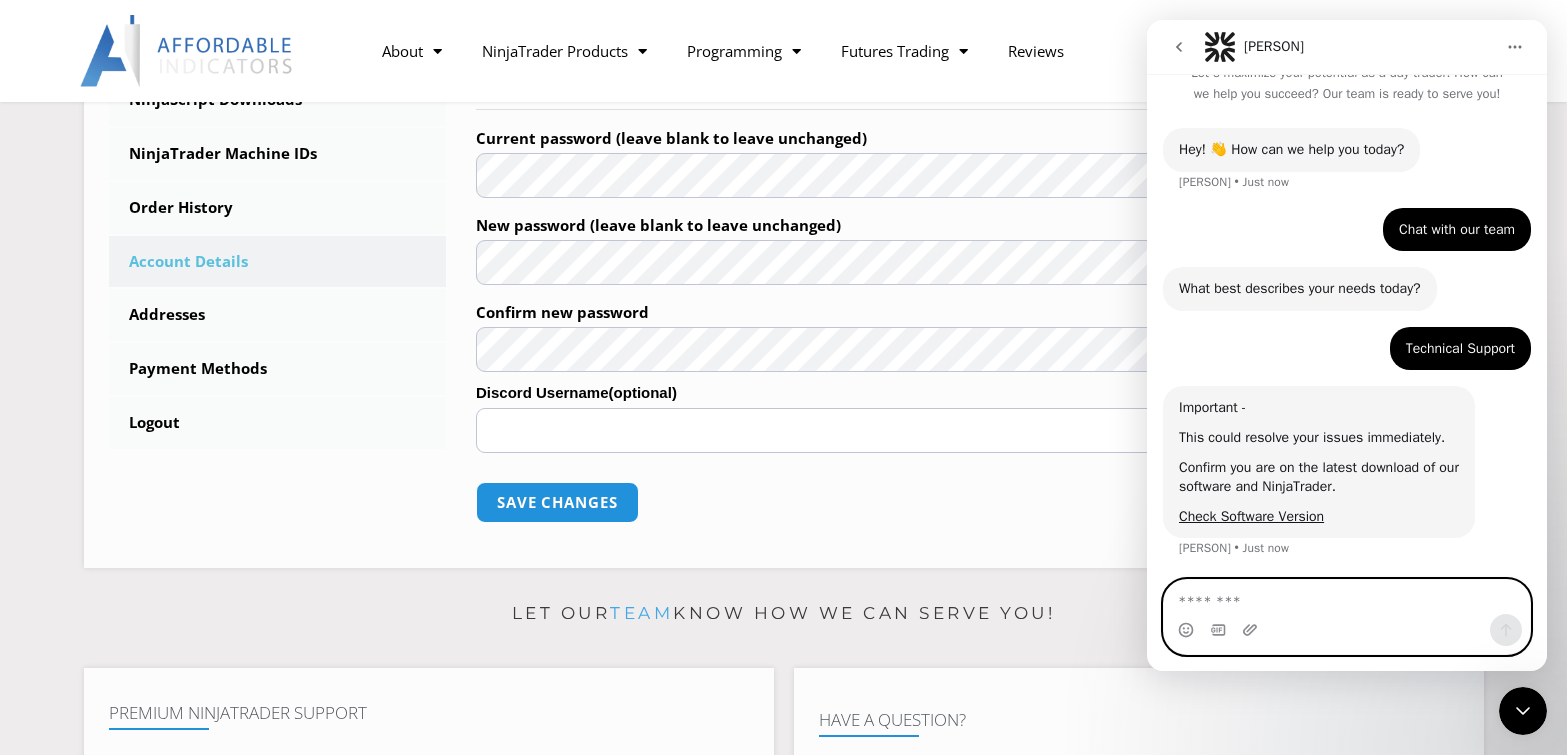 click at bounding box center (1347, 597) 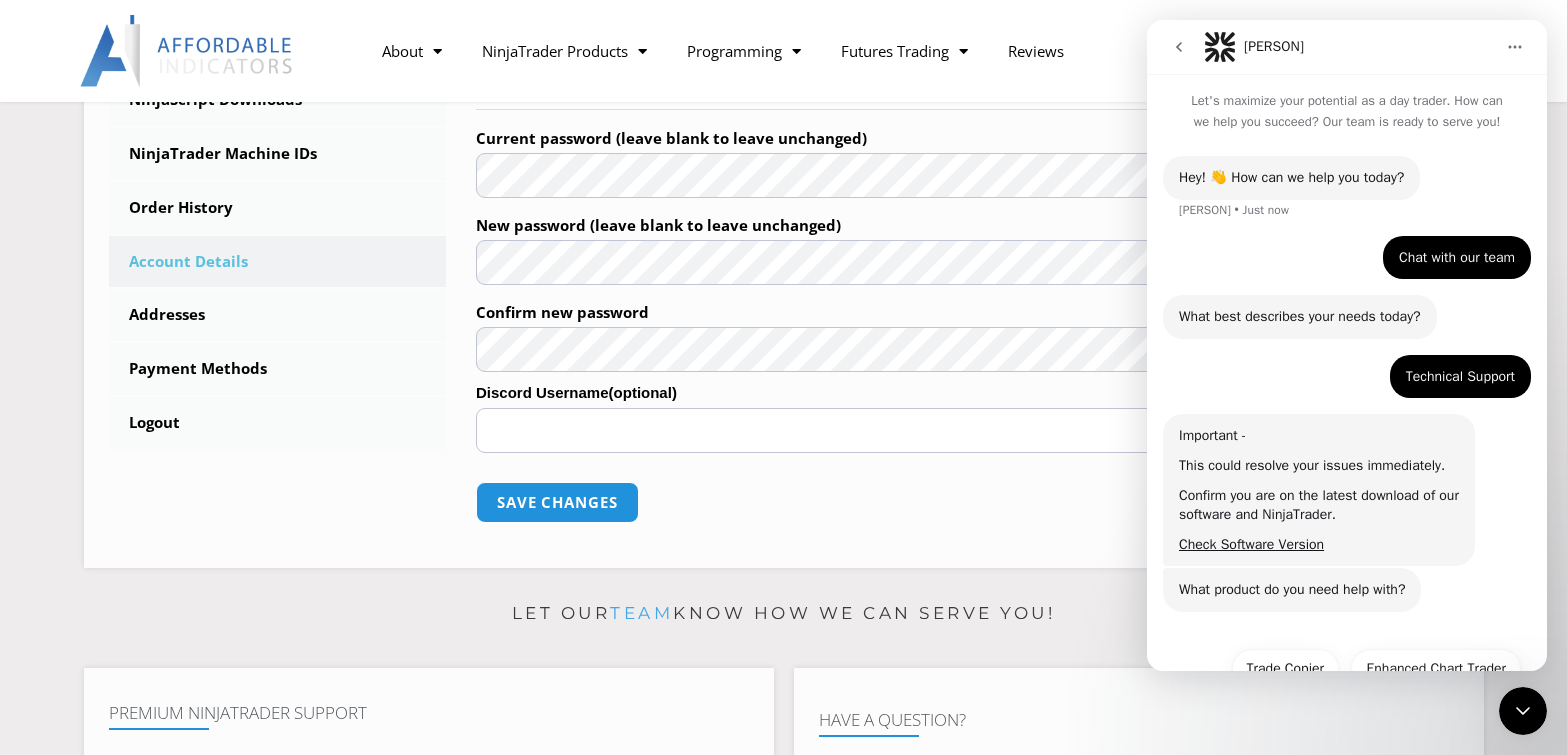 scroll, scrollTop: 101, scrollLeft: 0, axis: vertical 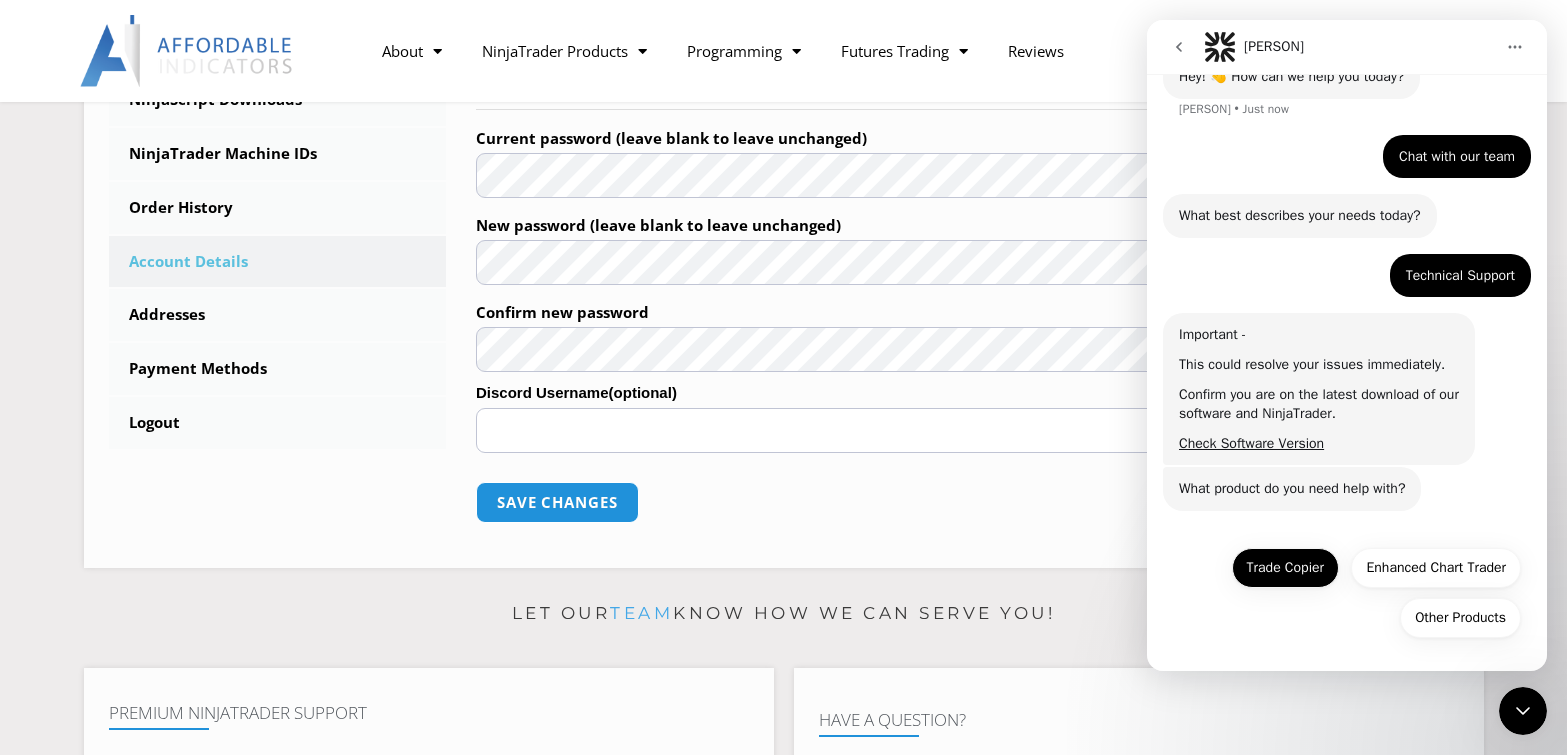 click on "Trade Copier" at bounding box center [1285, 568] 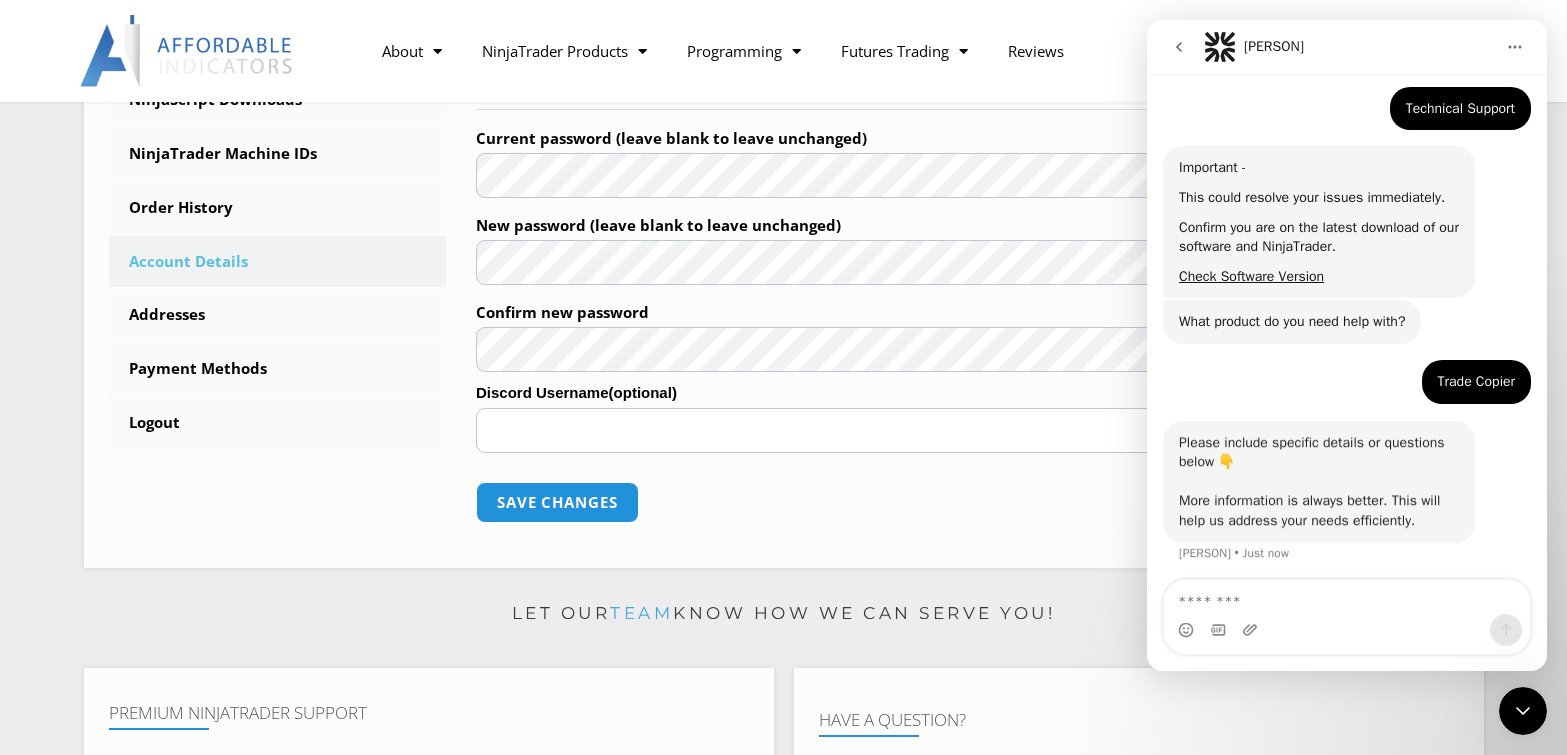 scroll, scrollTop: 272, scrollLeft: 0, axis: vertical 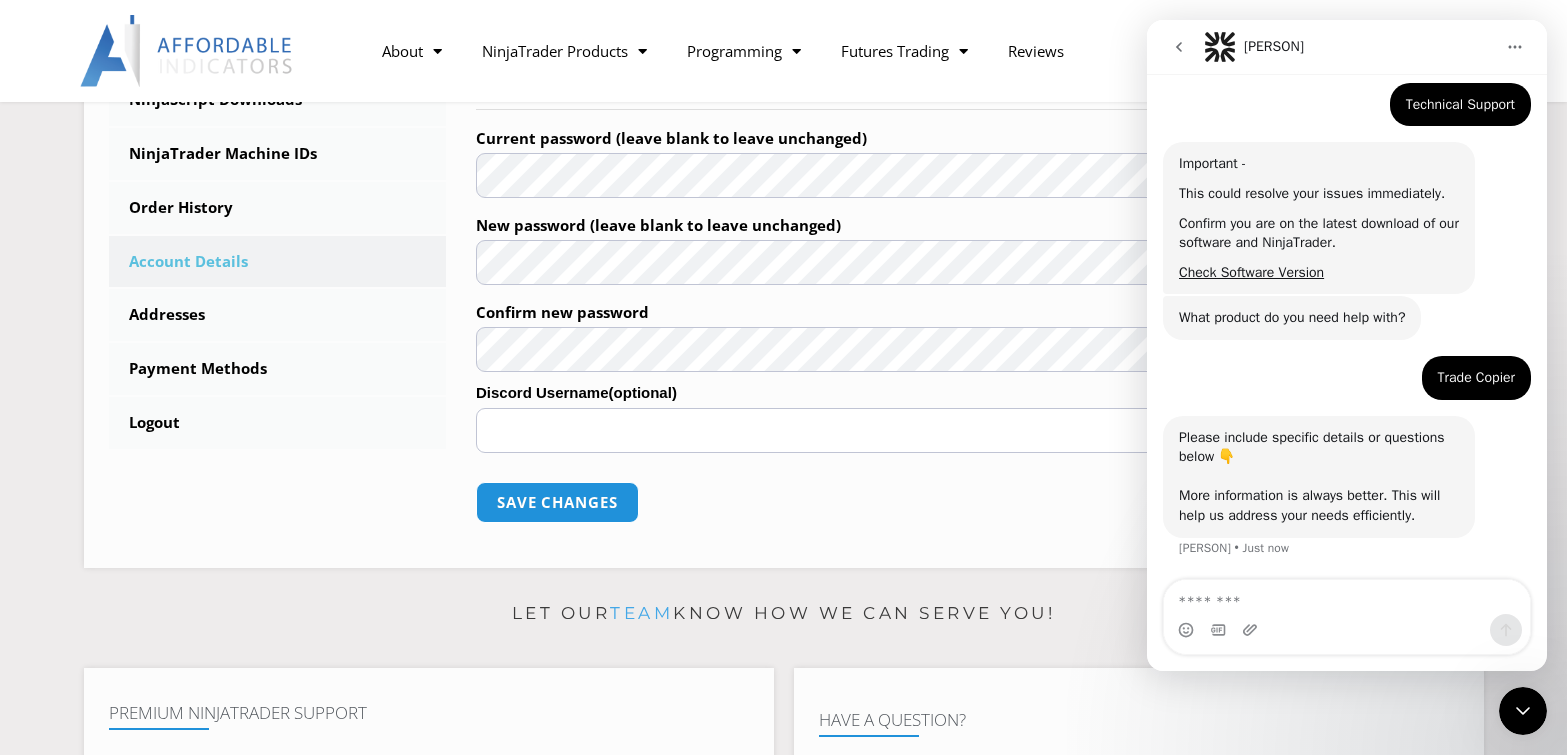 click on "Each Follower account gets its own independent exit orders with unique ATM Strategies - so when an entry fills, exit orders are placed only on that specific account. Please include specific details or questions below 👇 ​ More information is always better. This will help us address your needs efficiently.  [PERSON]    •   Just now" at bounding box center [1347, 499] 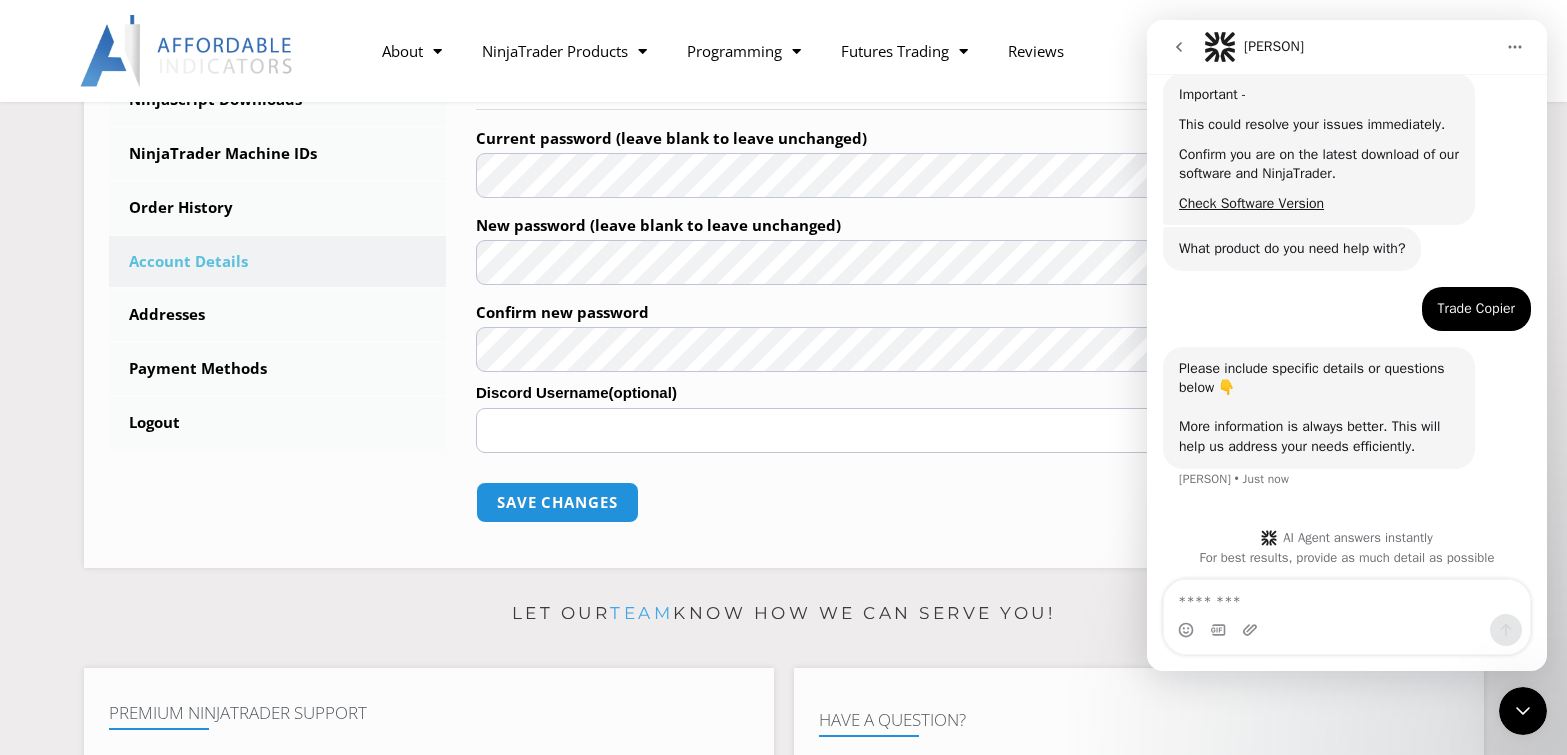 scroll, scrollTop: 347, scrollLeft: 0, axis: vertical 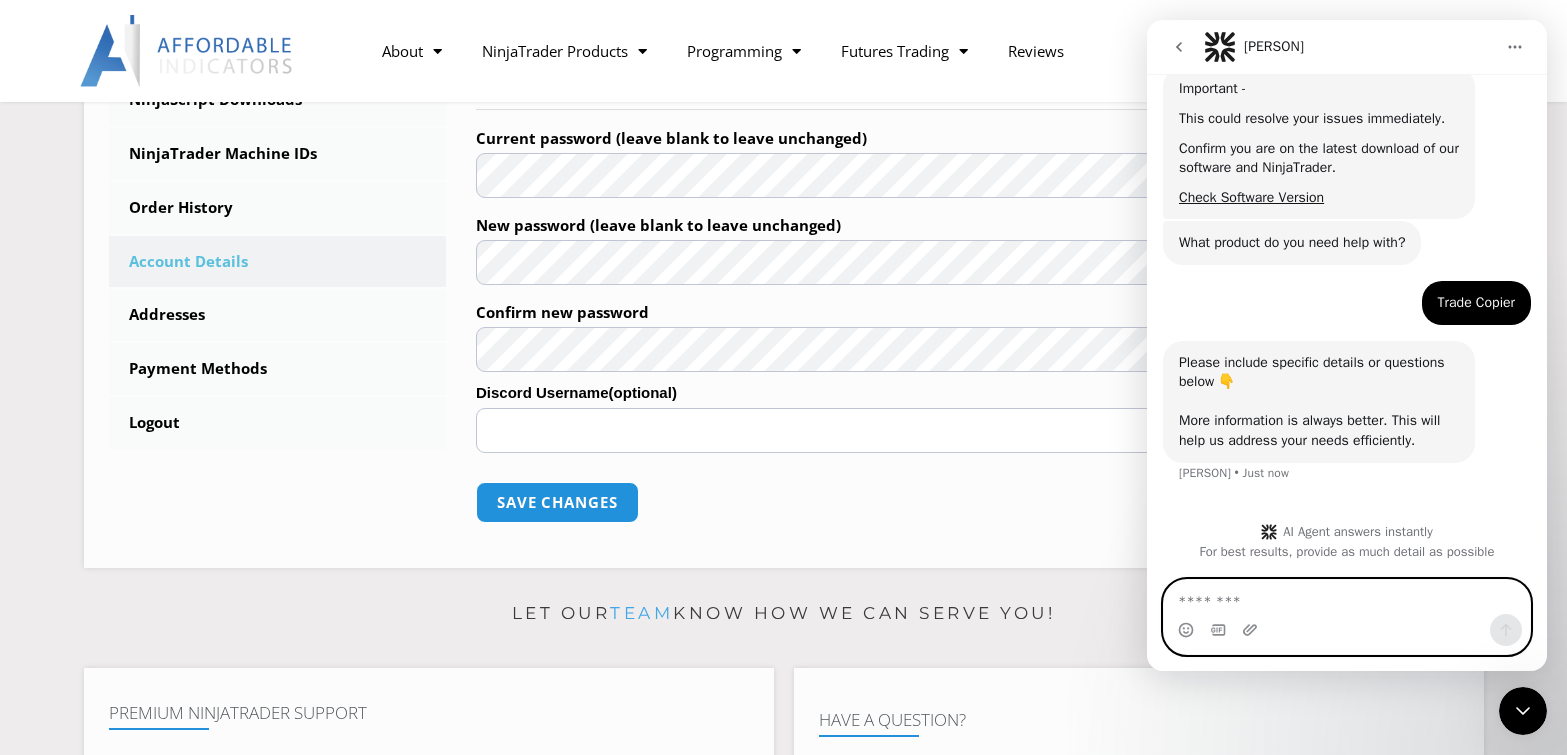click at bounding box center (1347, 597) 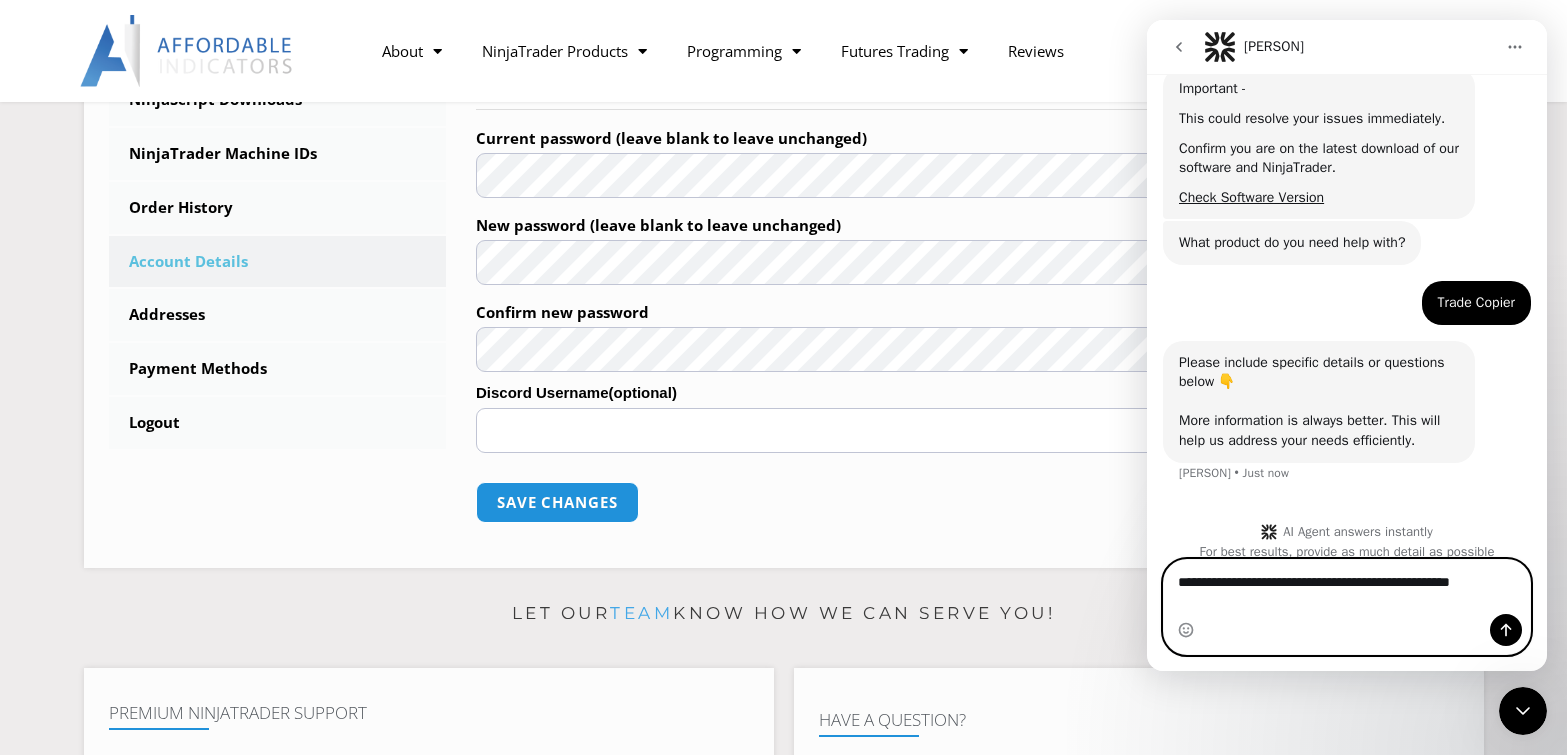 scroll, scrollTop: 367, scrollLeft: 0, axis: vertical 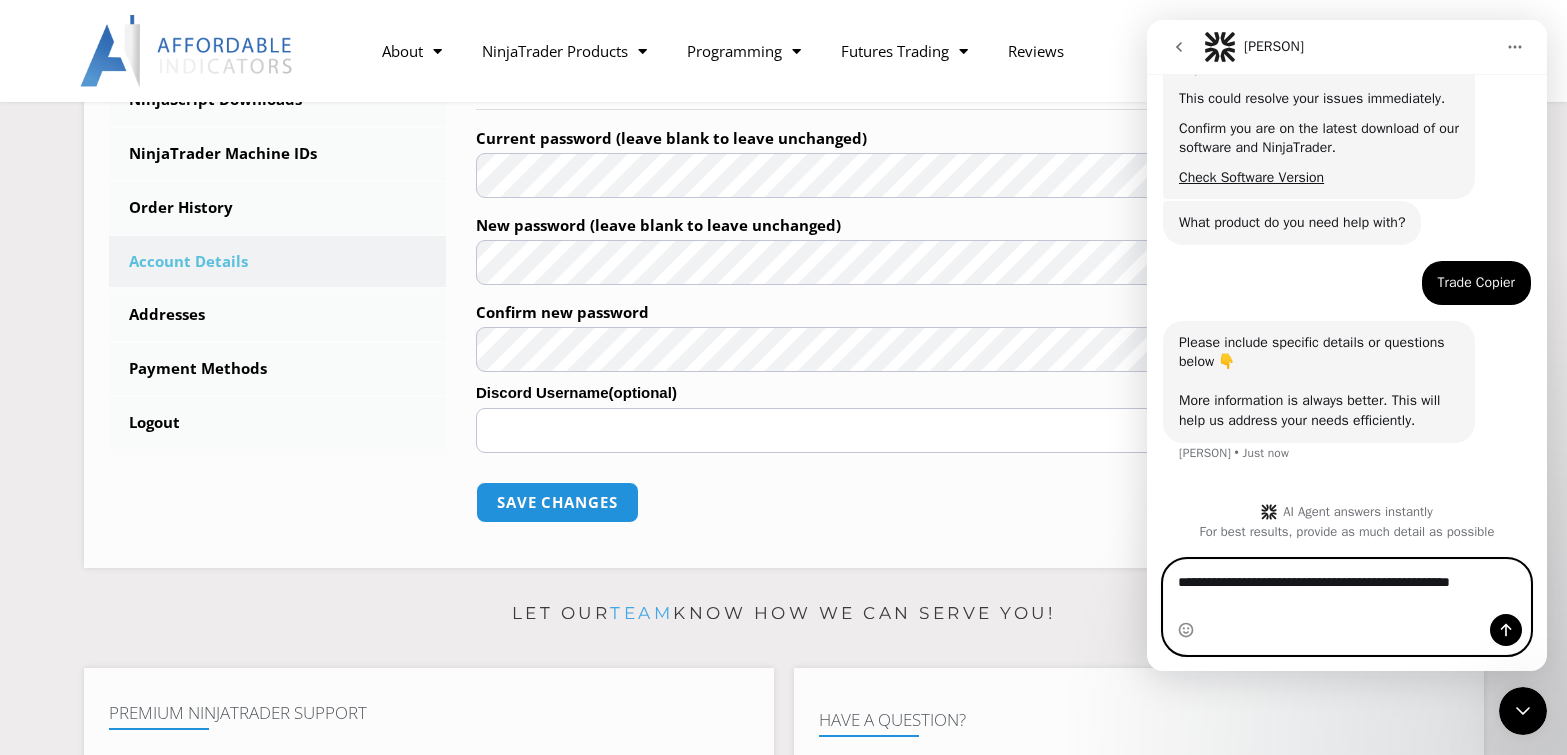 type on "**********" 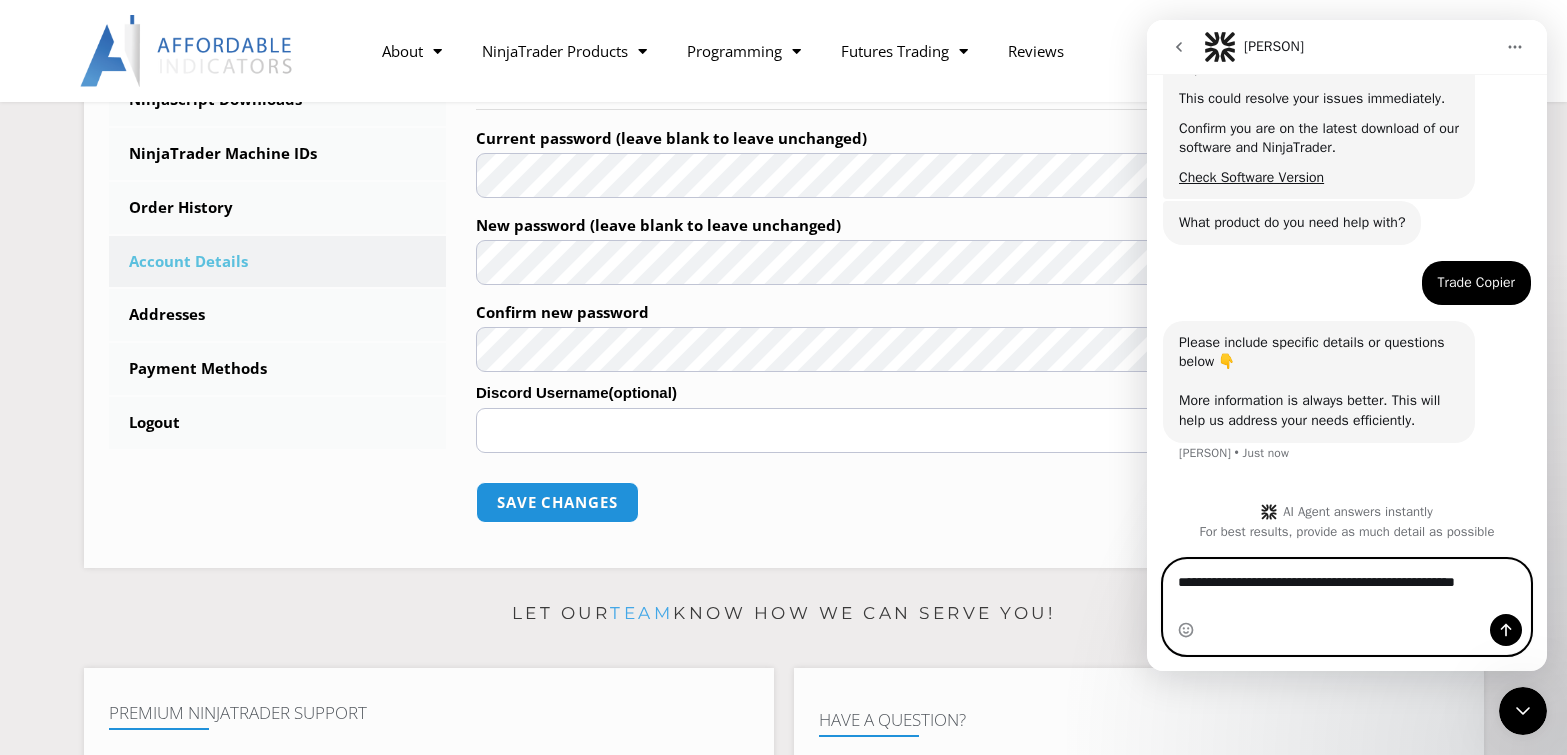 type 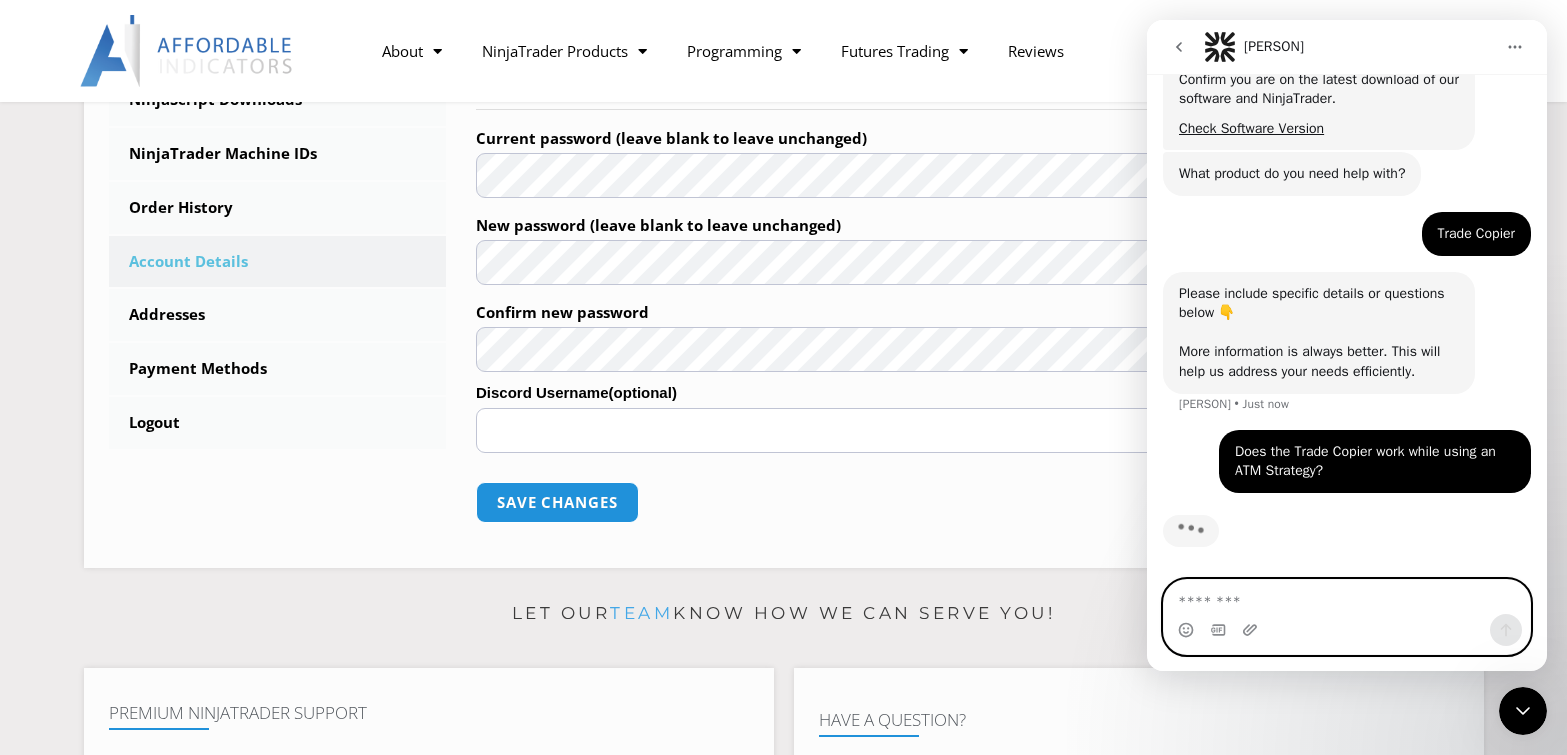 scroll, scrollTop: 416, scrollLeft: 0, axis: vertical 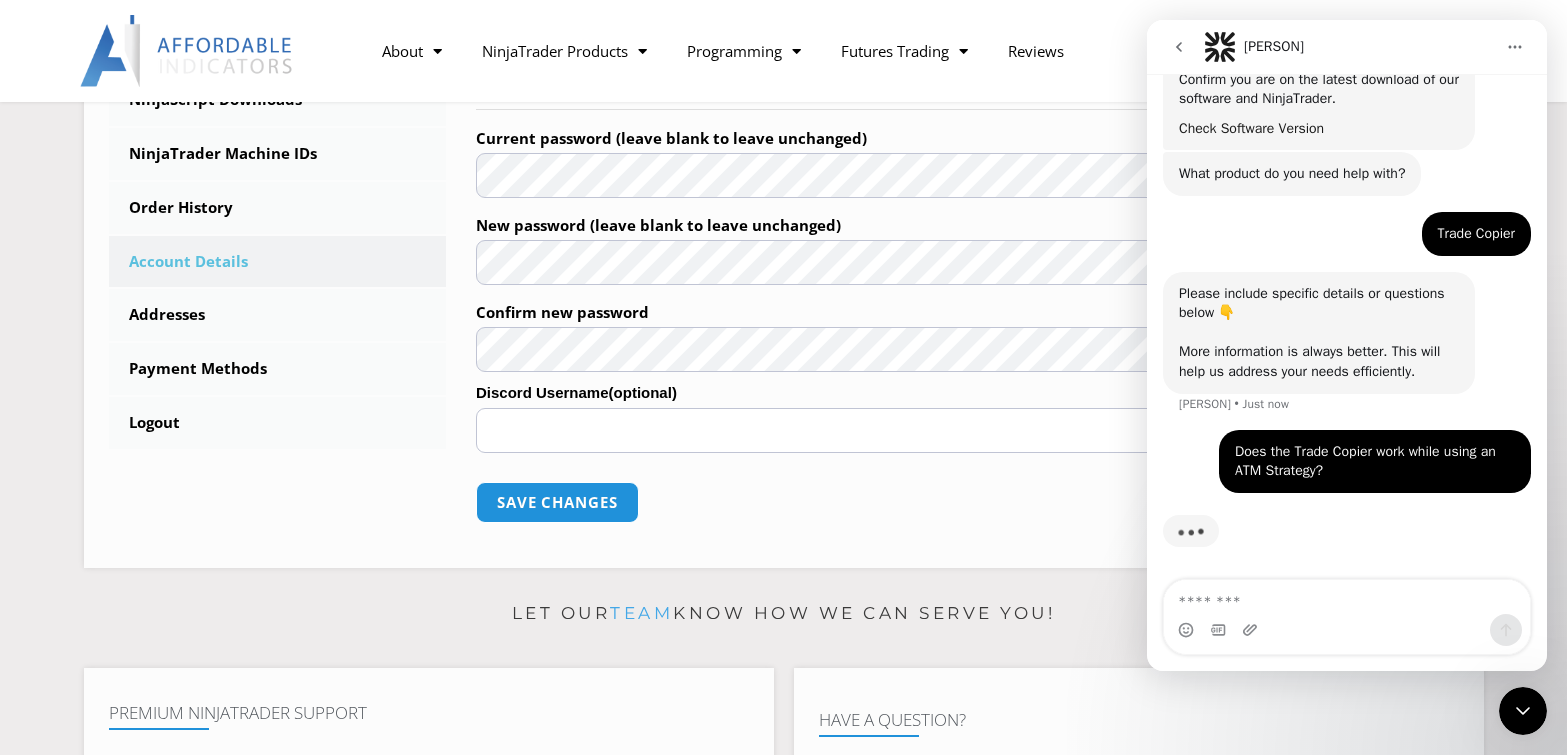 click on "Check Software Version" at bounding box center (1251, 128) 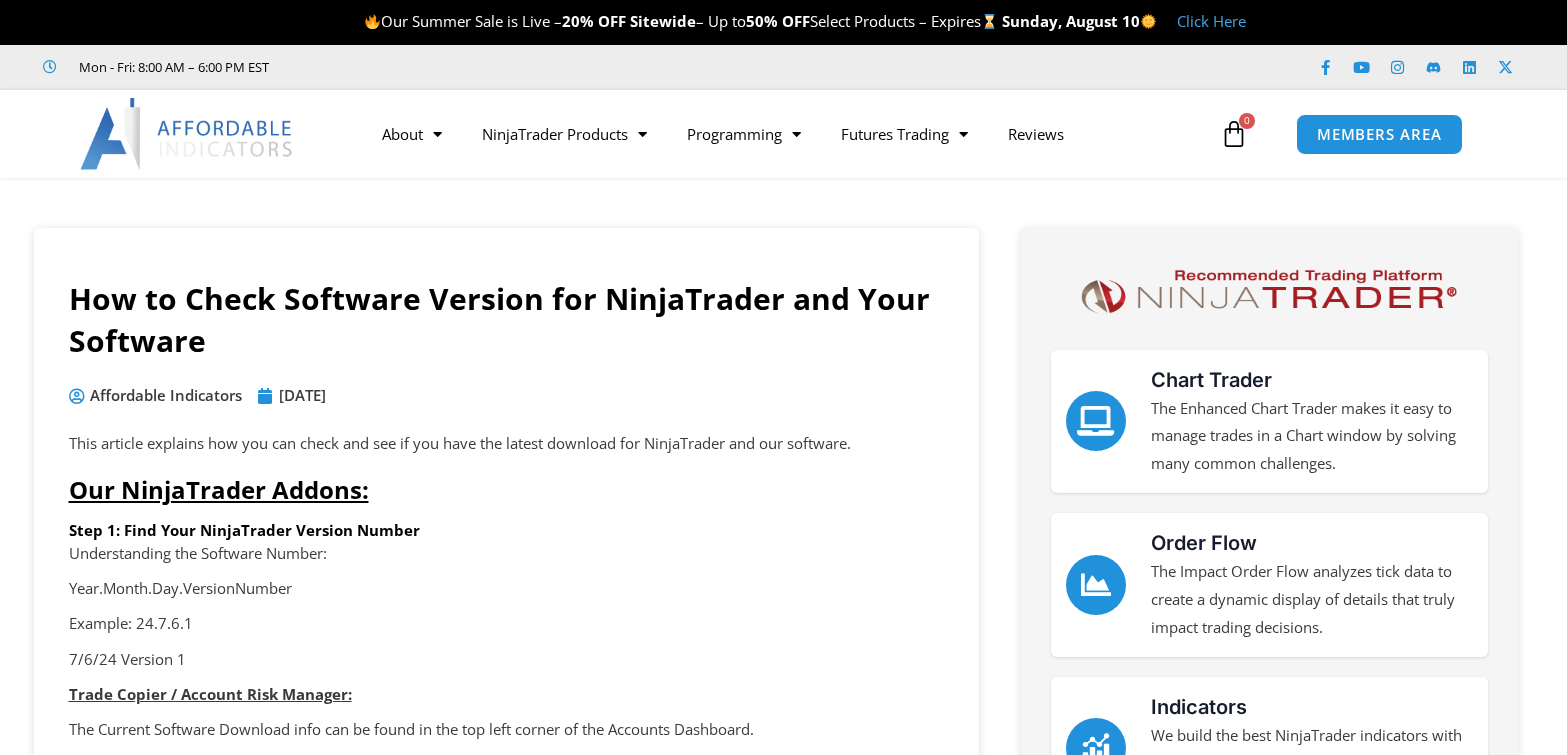 scroll, scrollTop: 0, scrollLeft: 0, axis: both 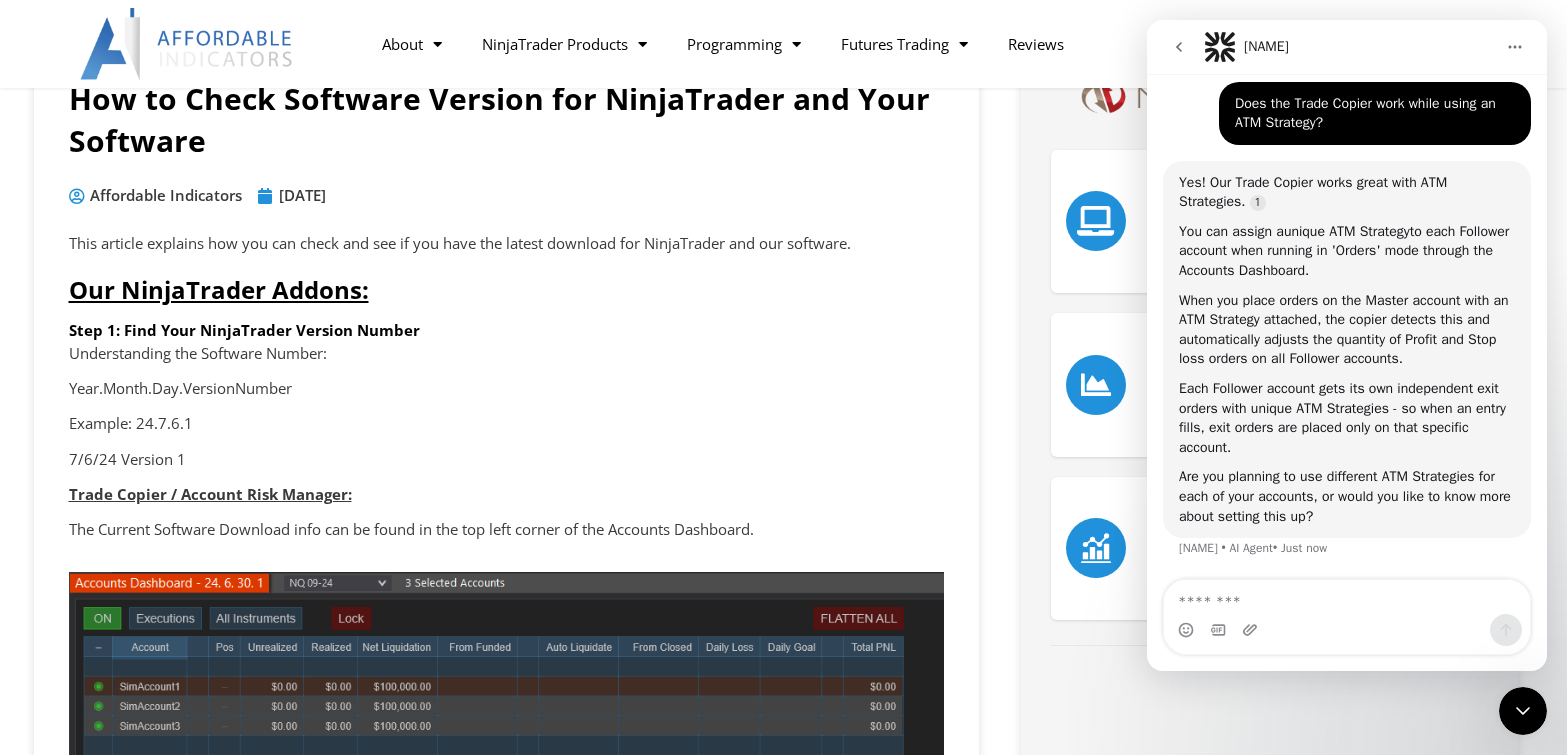 click at bounding box center [1347, 597] 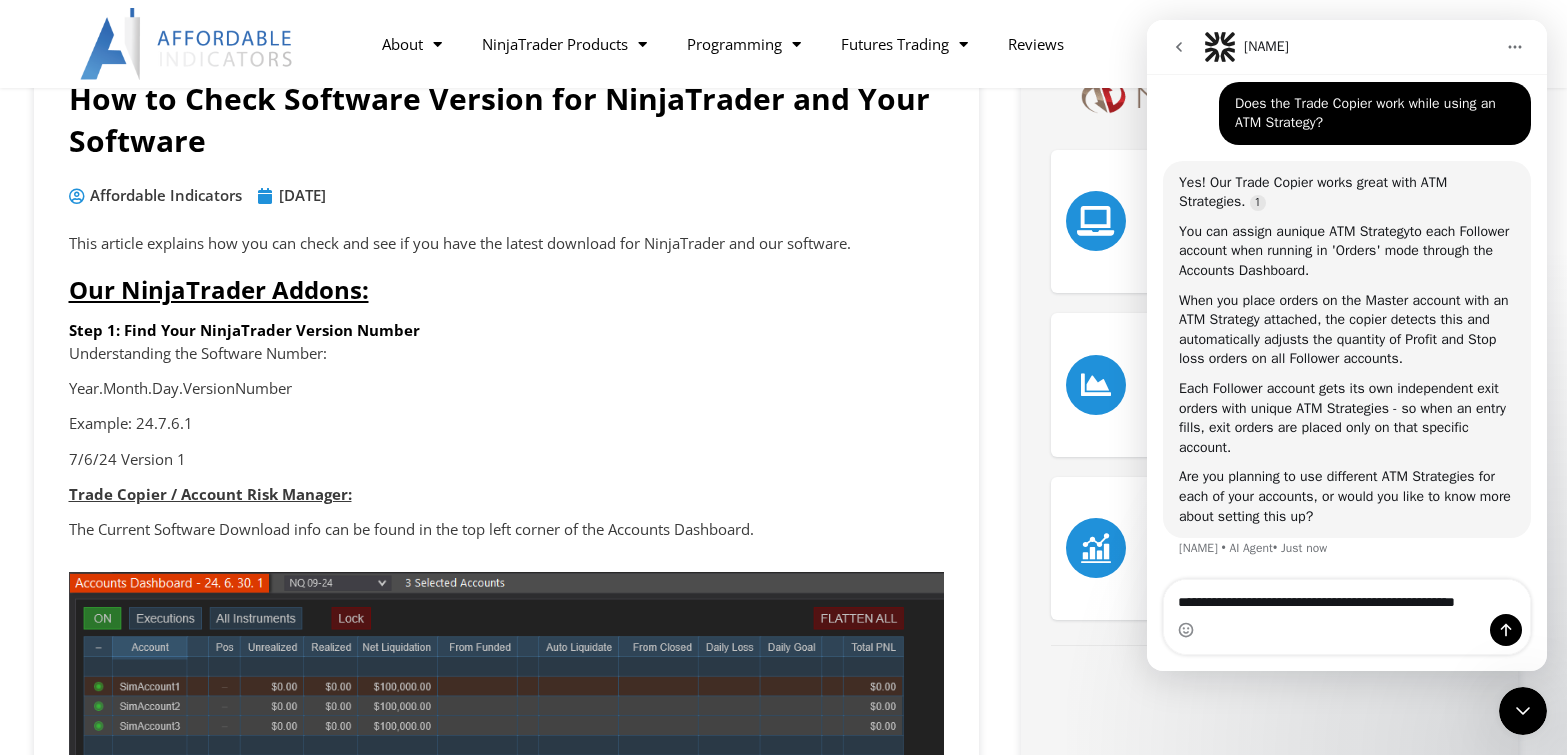 type on "**********" 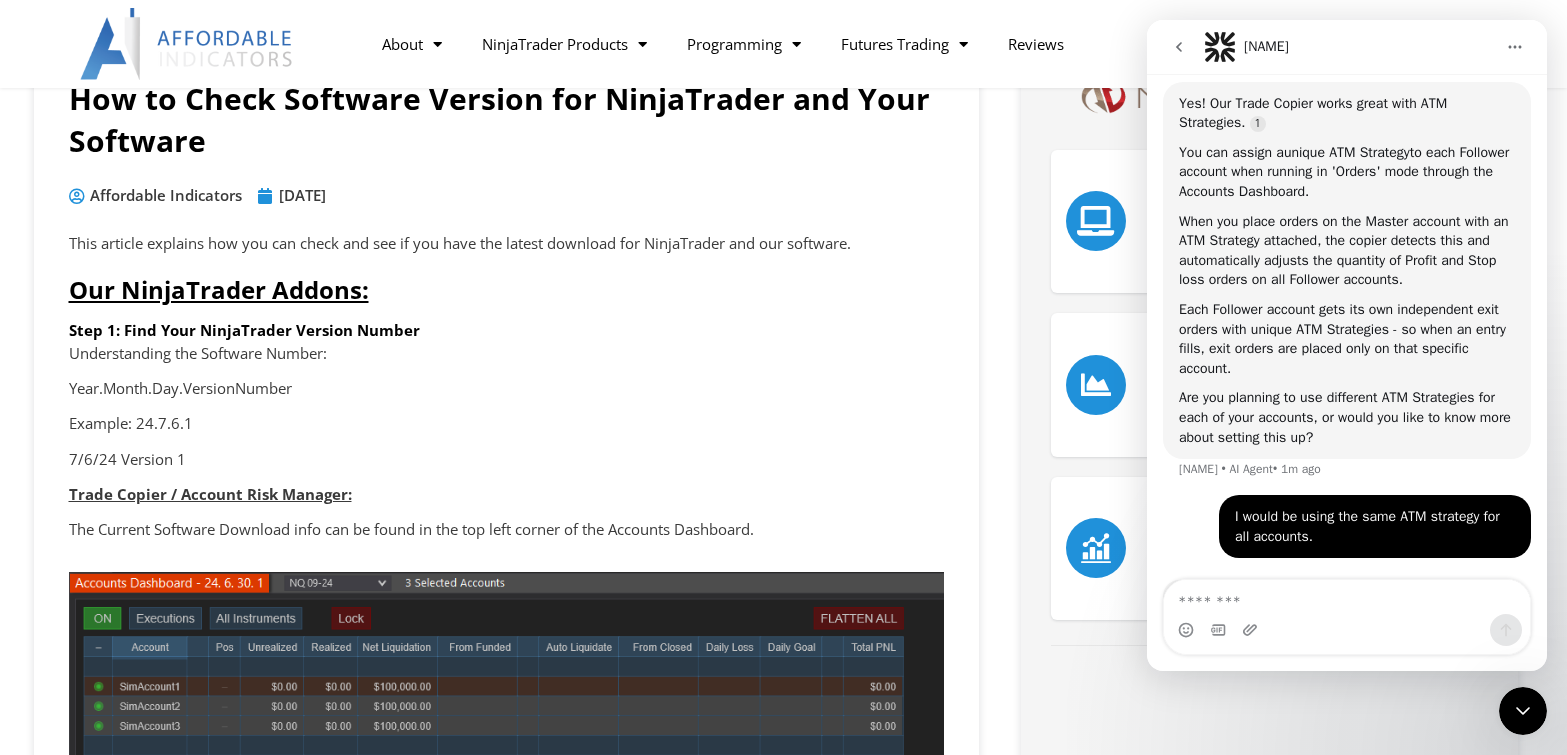 scroll, scrollTop: 868, scrollLeft: 0, axis: vertical 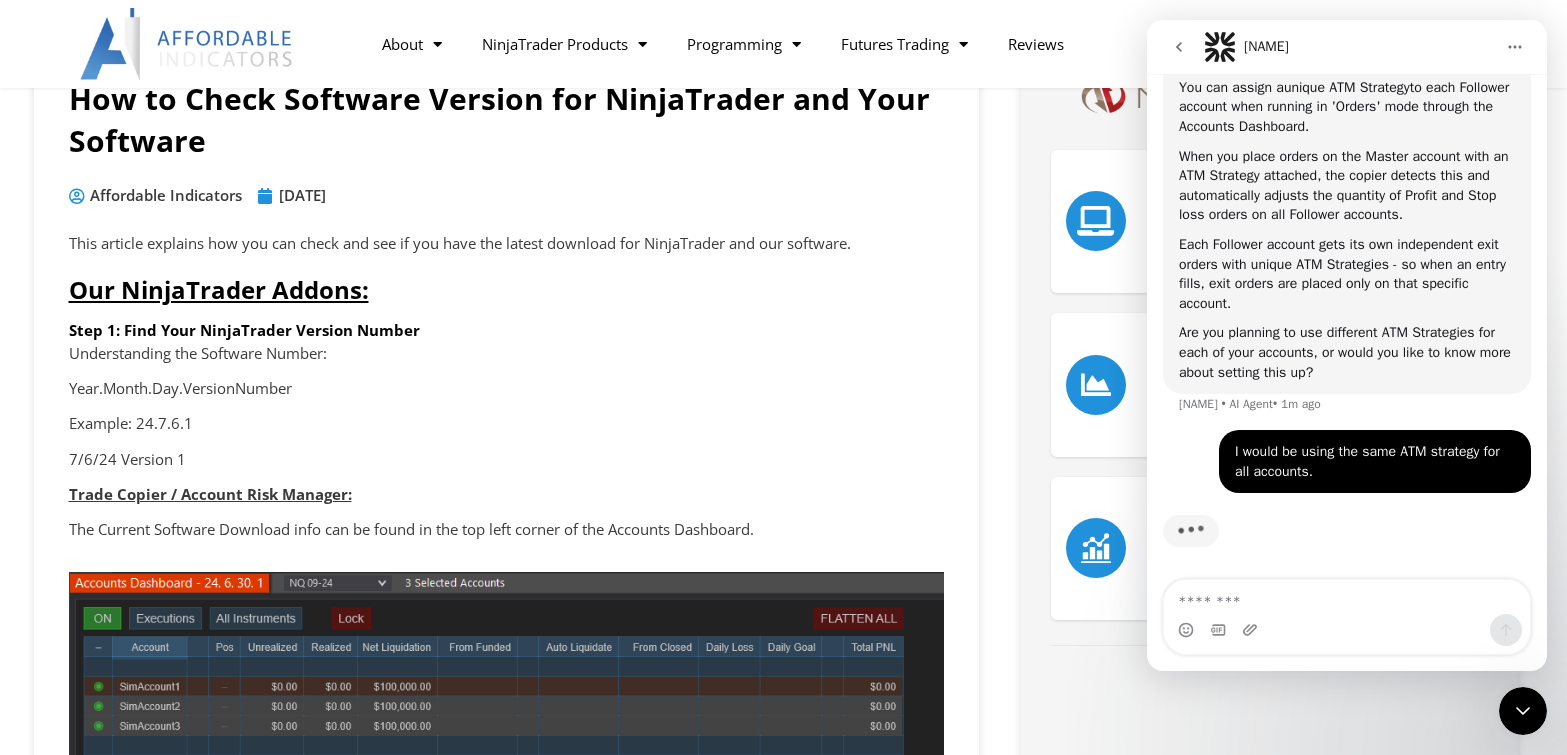 click on "Typing" at bounding box center (1347, 543) 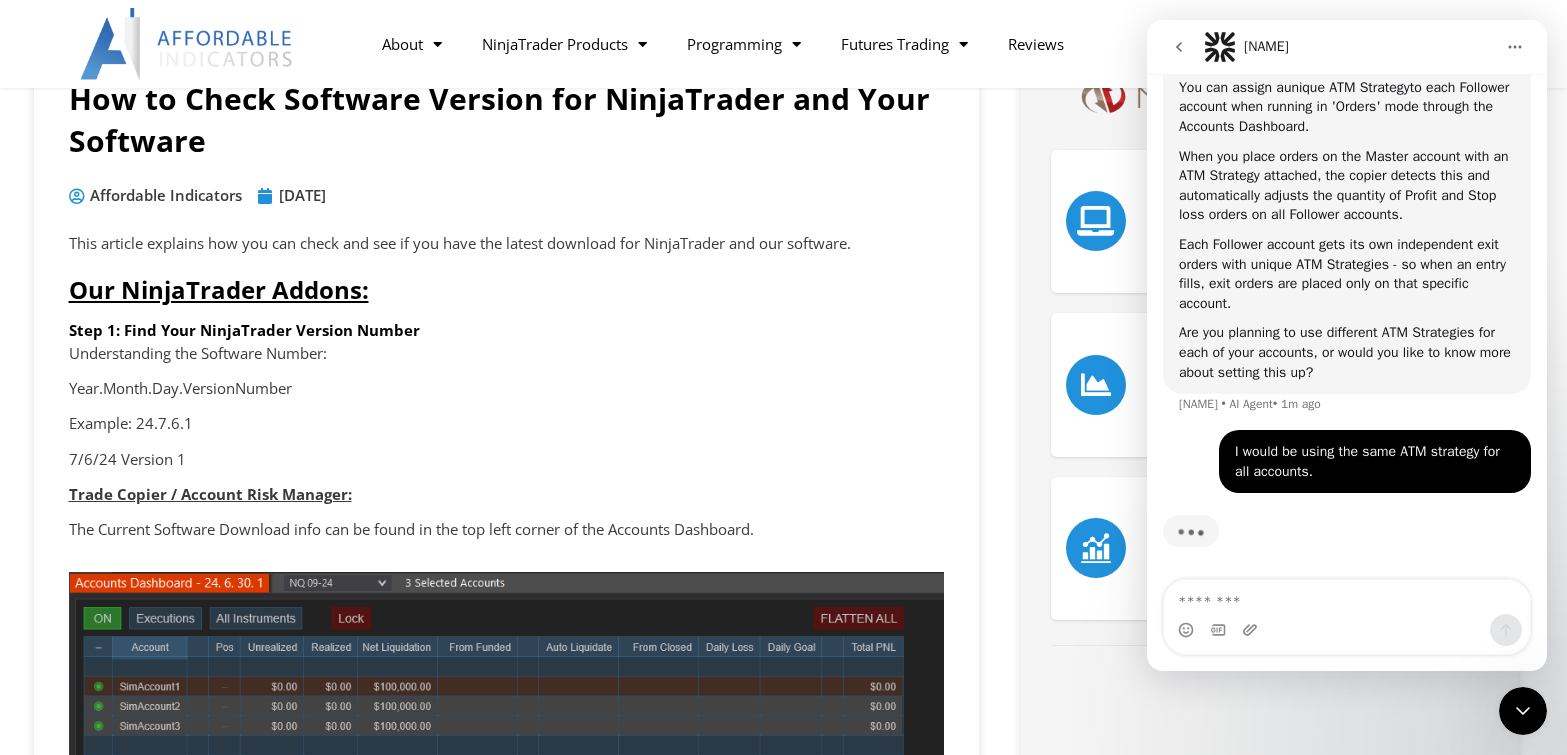 scroll, scrollTop: 3, scrollLeft: 0, axis: vertical 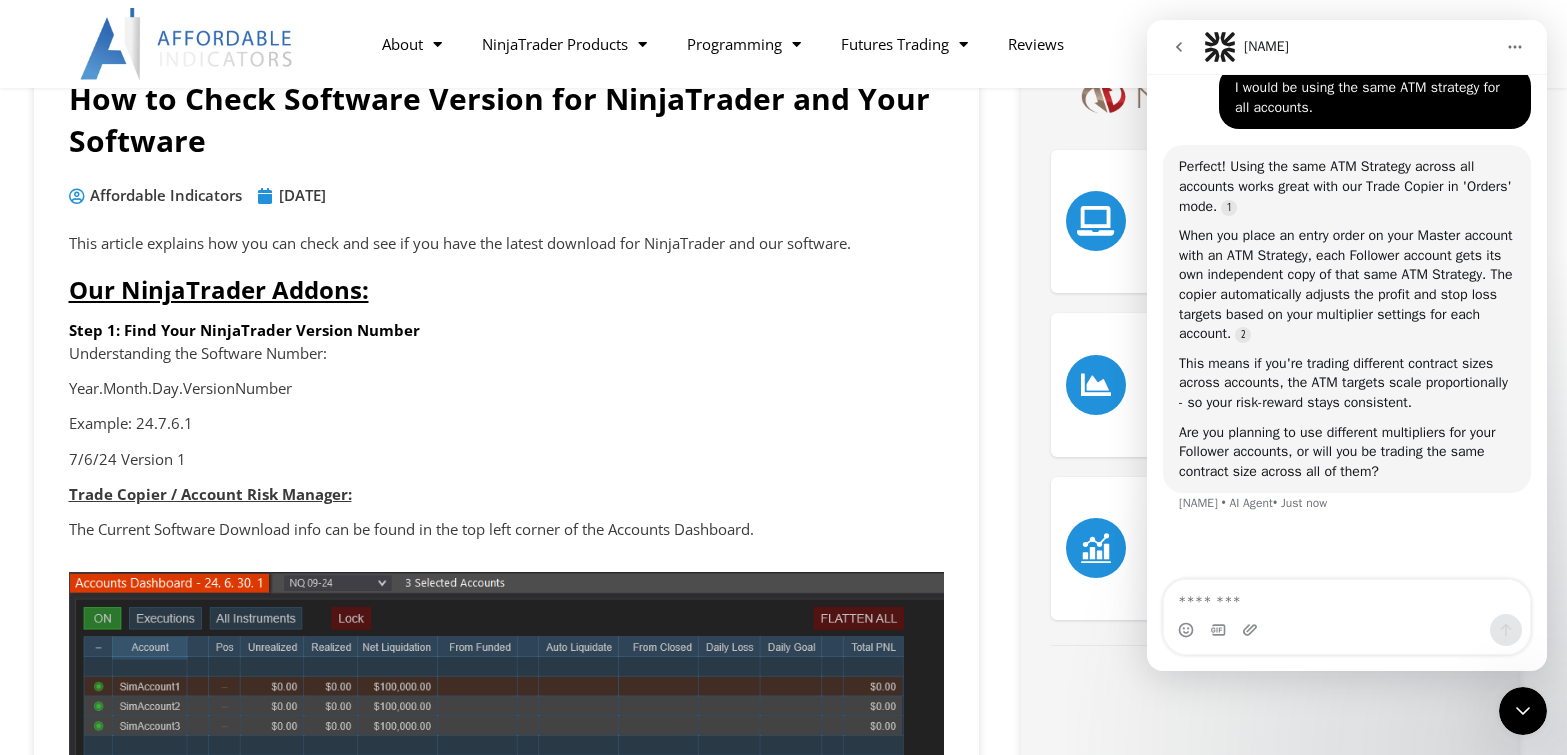 click on "Hey! 👋 How can we help you today? [NAME]    •   2m ago Chat with our team [NAME]    •   2m ago What best describes your needs today? [NAME]    •   2m ago Technical Support [NAME]    •   2m ago Important - This could resolve your issues immediately. Confirm you are on the latest download of our software and NinjaTrader. Check Software Version [NAME]    •   2m ago What product do you need help with? [NAME]    •   2m ago Trade Copier [NAME]    •   2m ago Please include specific details or questions below 👇 ​ More information is always better. This will help us address your needs efficiently.  [NAME]    •   2m ago Does the Trade Copier work while using an ATM Strategy? [NAME]    •   1m ago Yes! Our Trade Copier works great with ATM Strategies. You can assign a  unique ATM Strategy  to each Follower account when running in 'Orders' mode through the Accounts Dashboard. [NAME]   • AI Agent  •   1m ago I would be using the same ATM strategy for all accounts. [NAME]    •   Just now" at bounding box center [1347, -251] 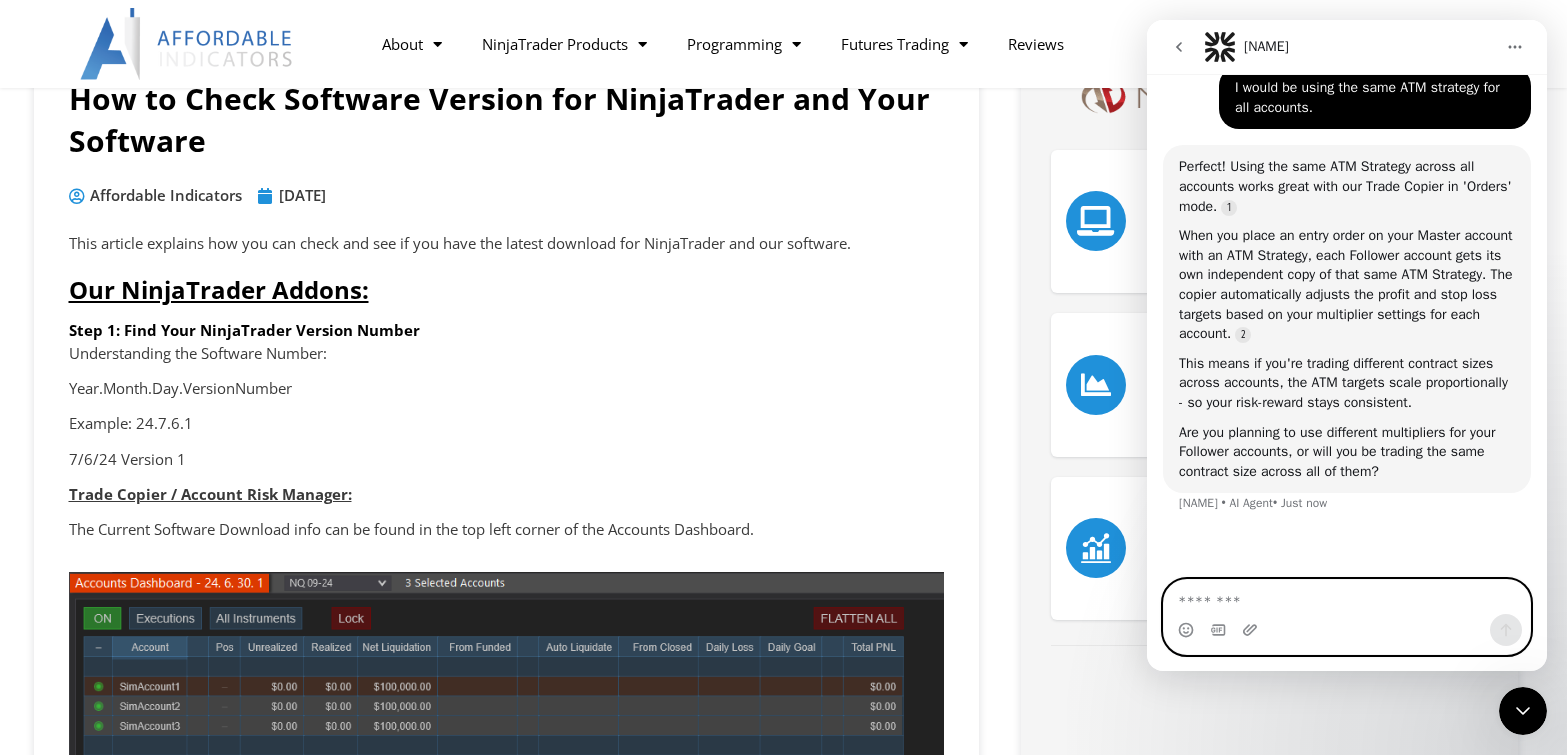 click at bounding box center [1347, 597] 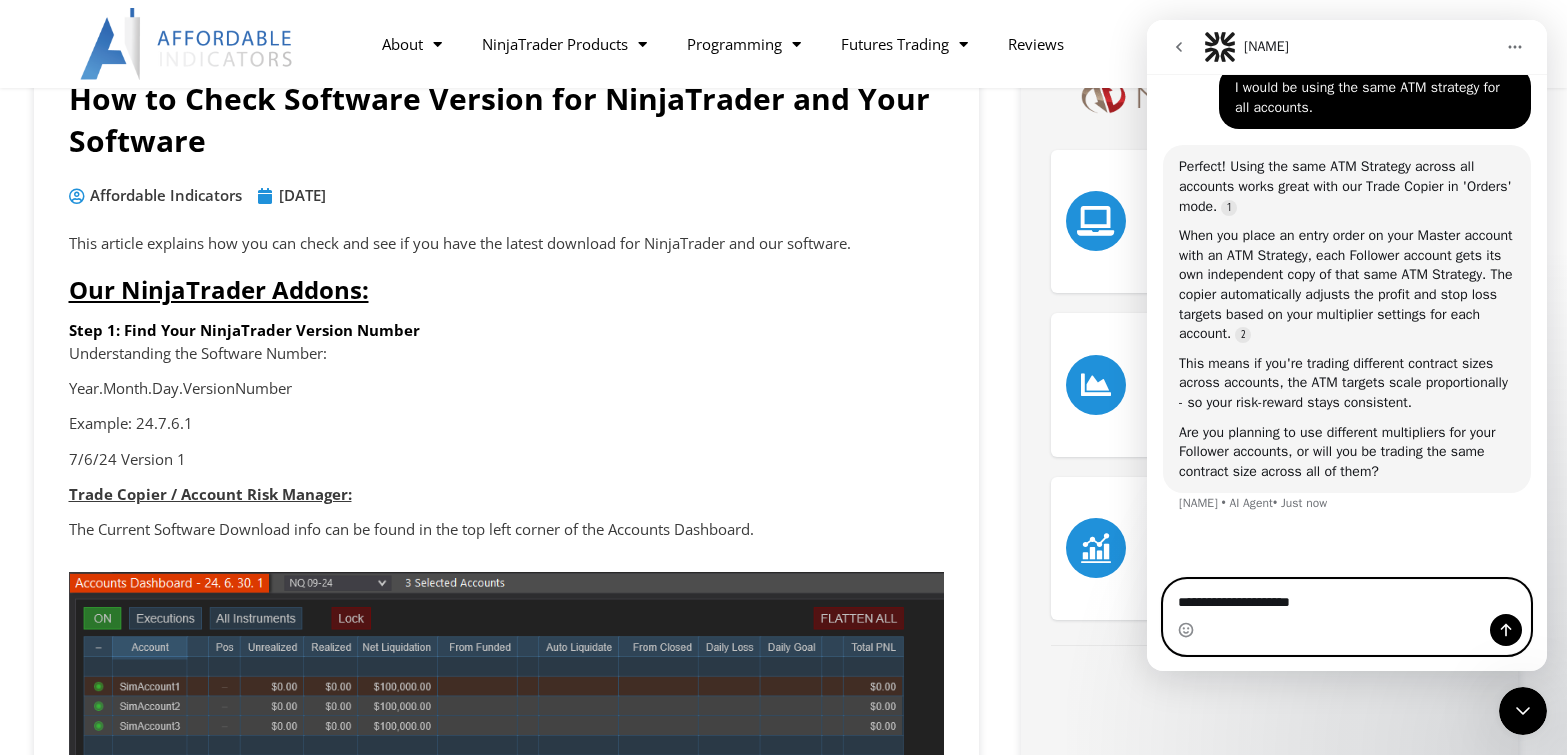 type on "**********" 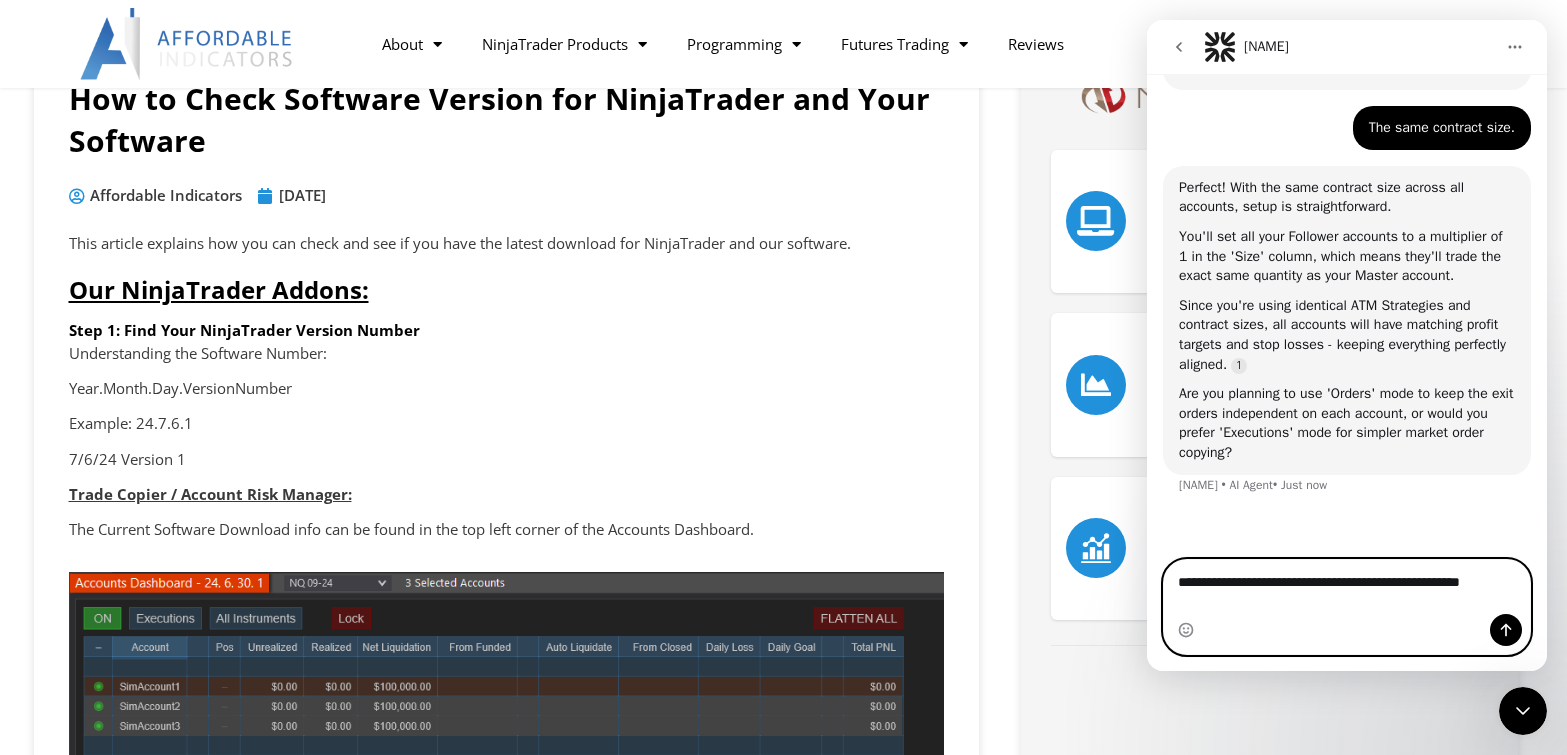 scroll, scrollTop: 1652, scrollLeft: 0, axis: vertical 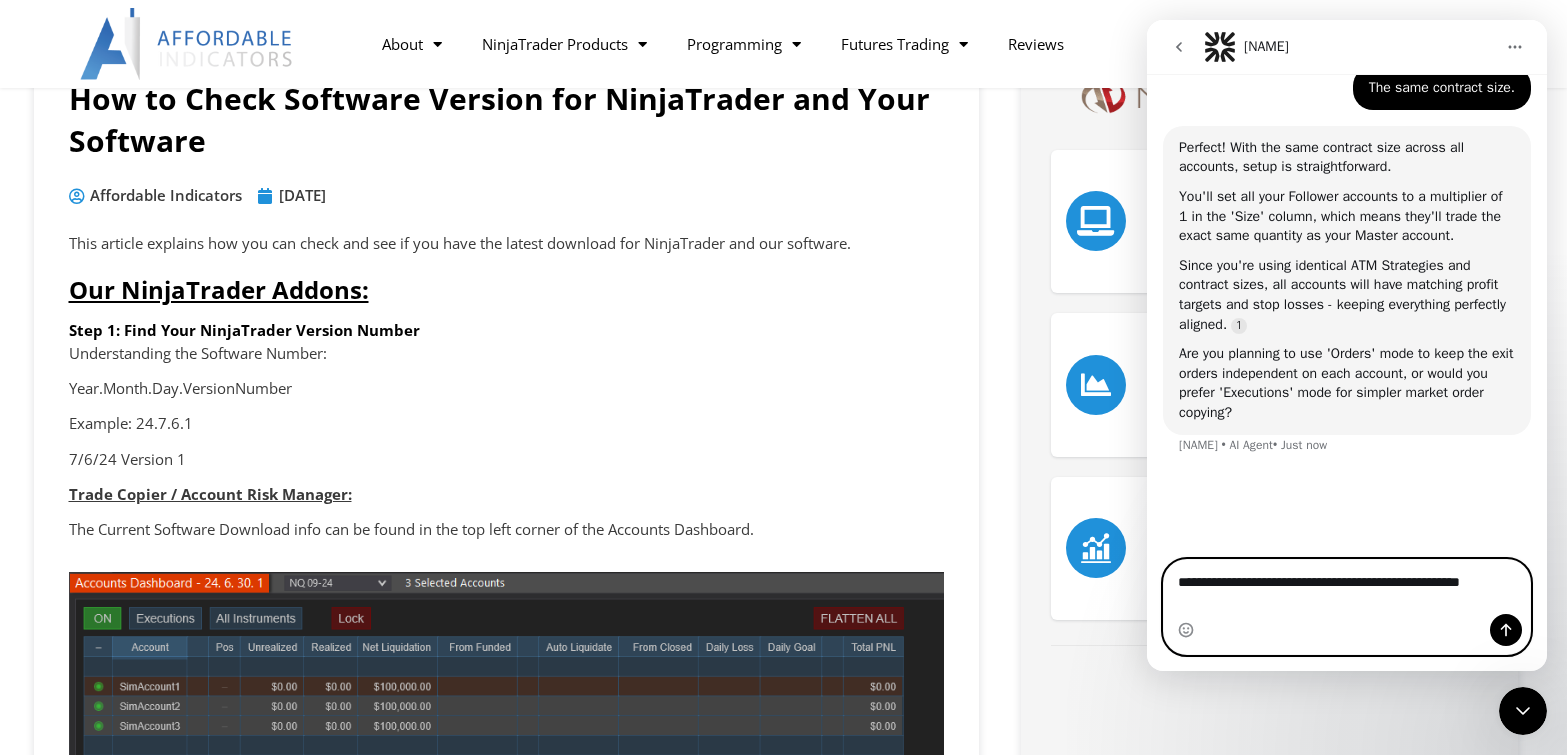 type on "**********" 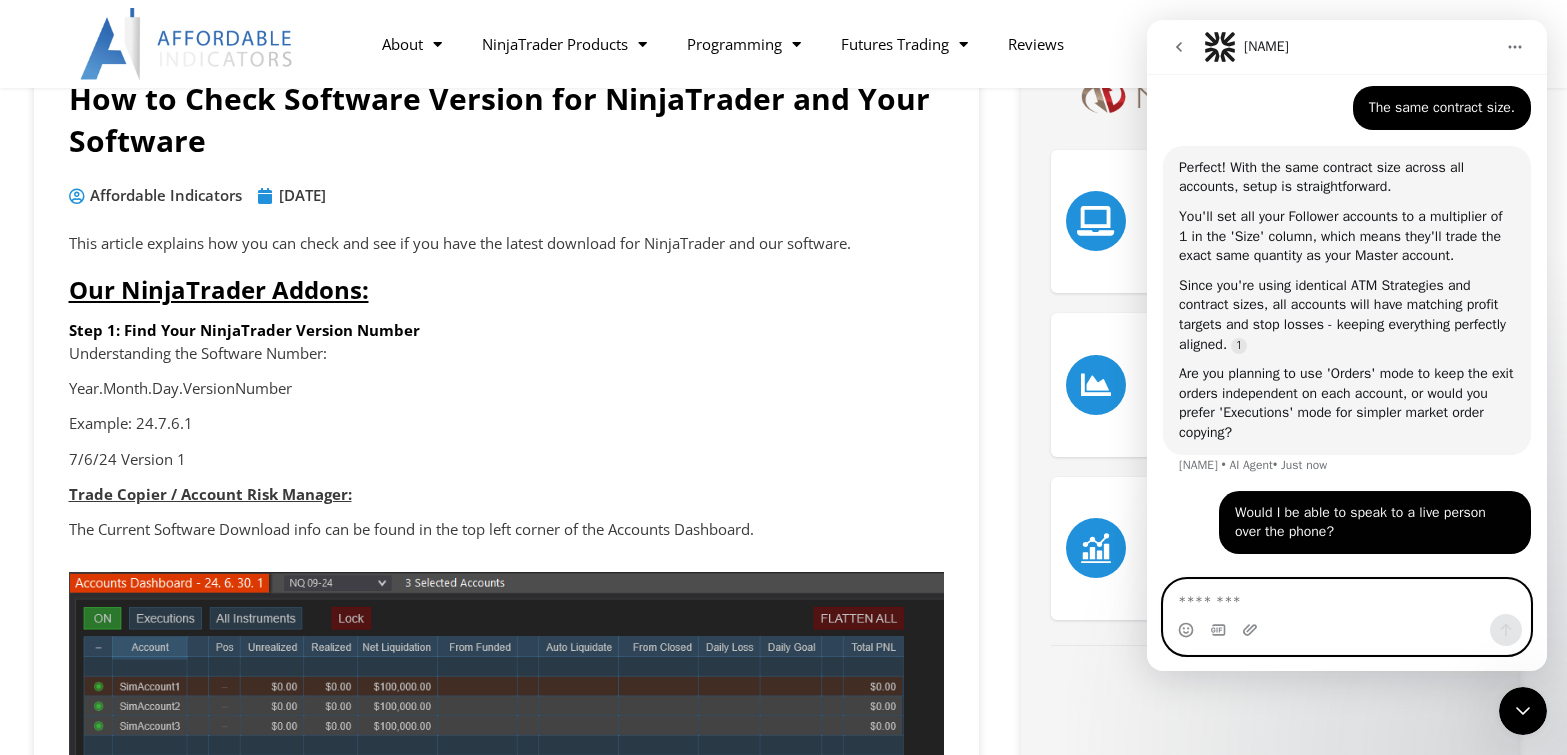 scroll, scrollTop: 1696, scrollLeft: 0, axis: vertical 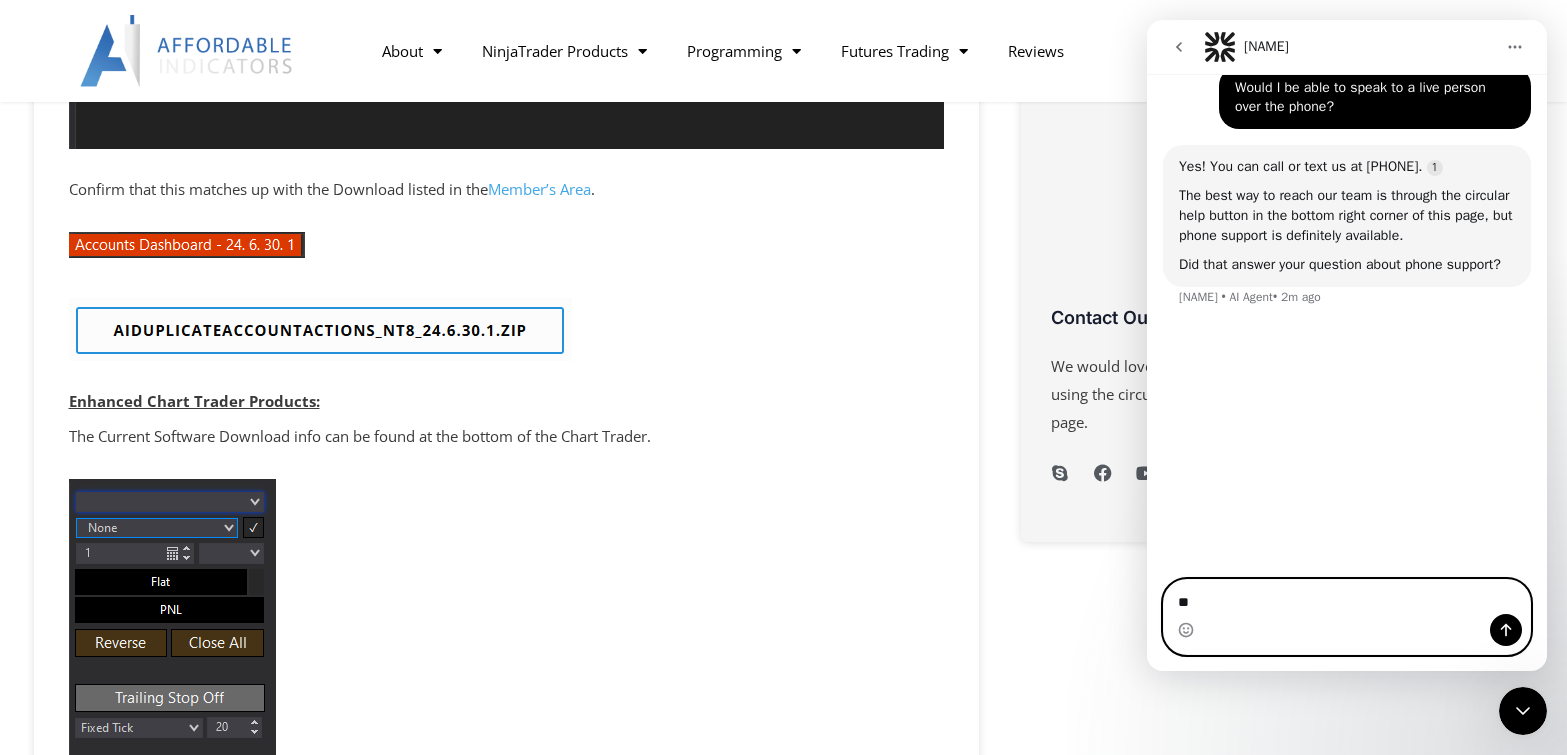 type on "*" 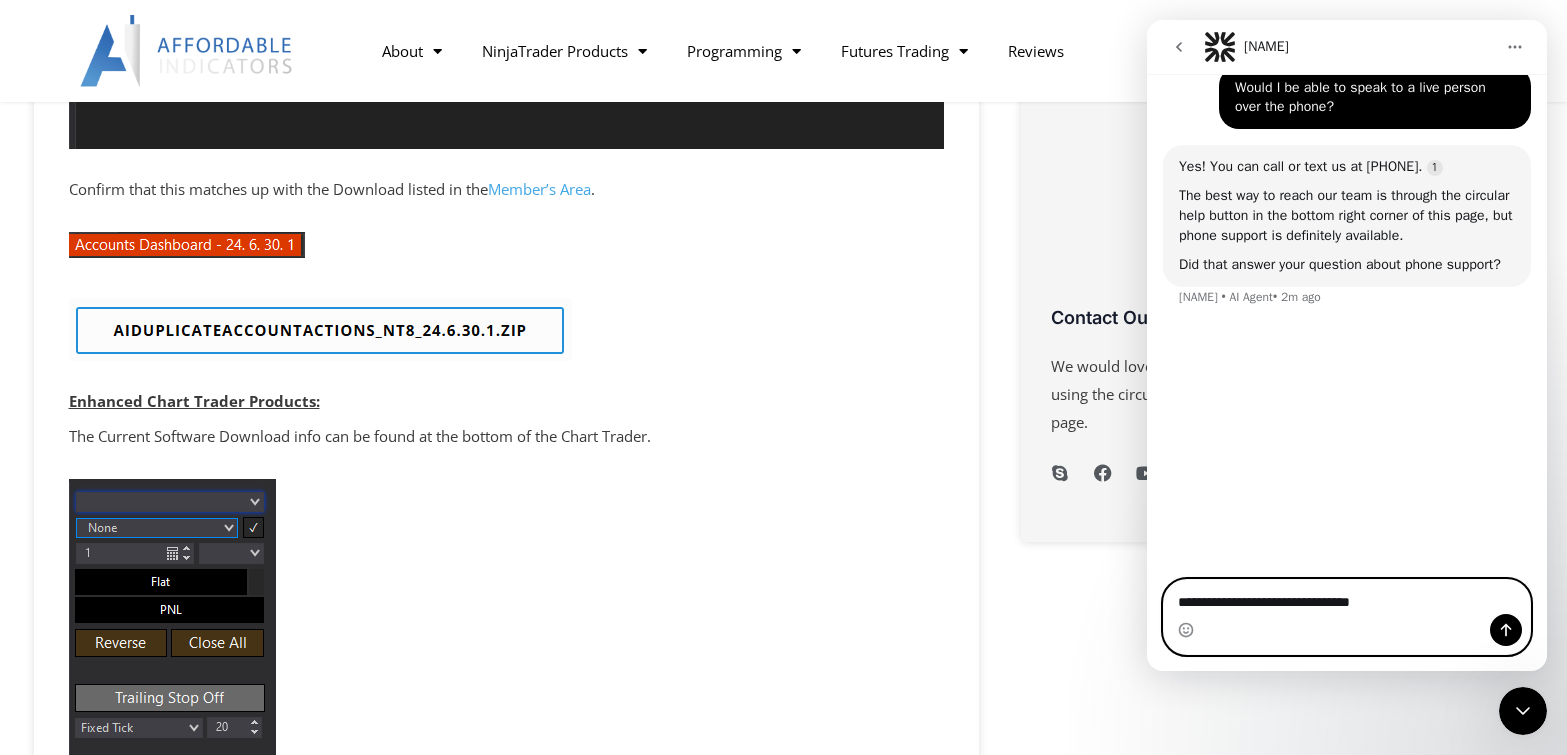 click on "**********" at bounding box center [1347, 597] 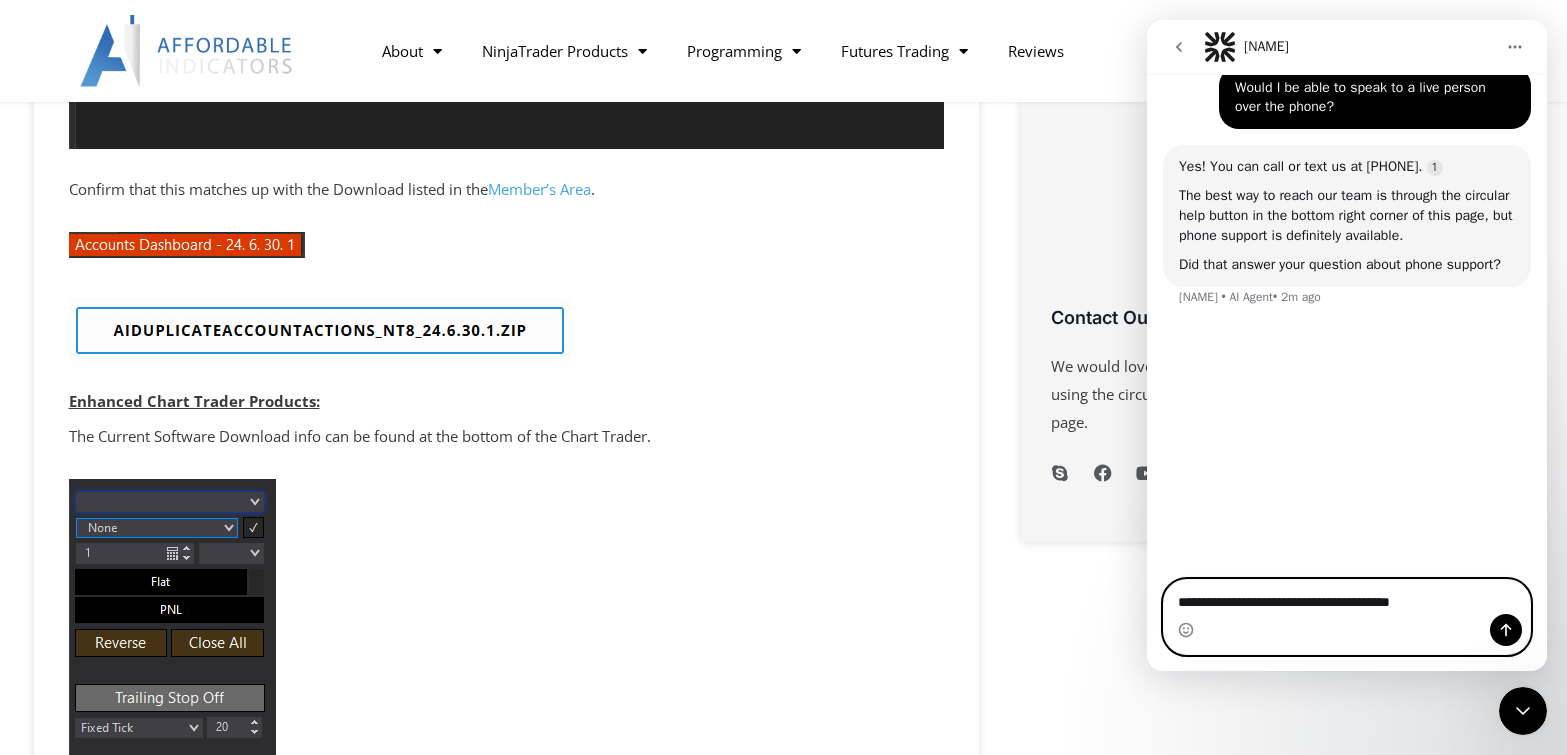 type on "**********" 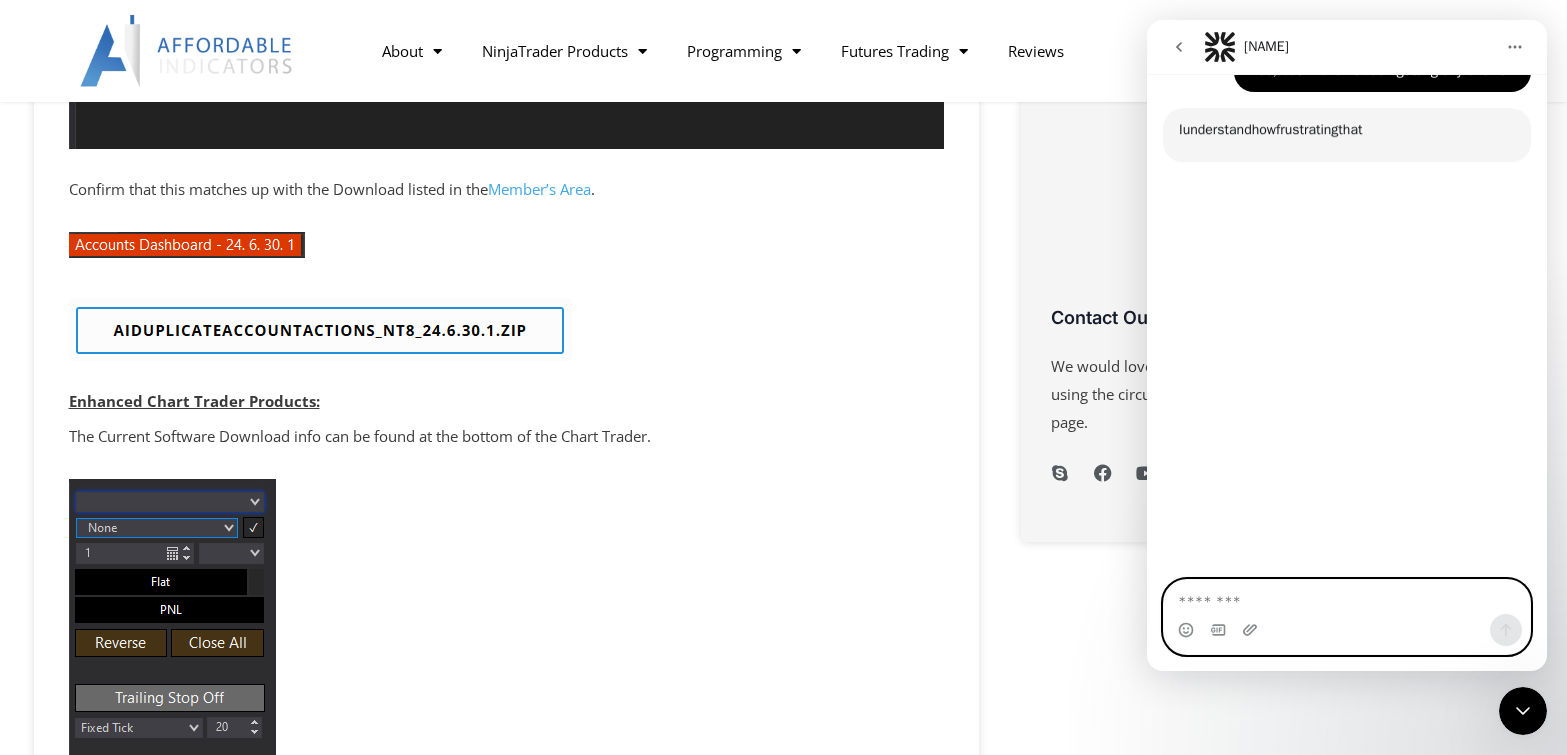 scroll, scrollTop: 2293, scrollLeft: 0, axis: vertical 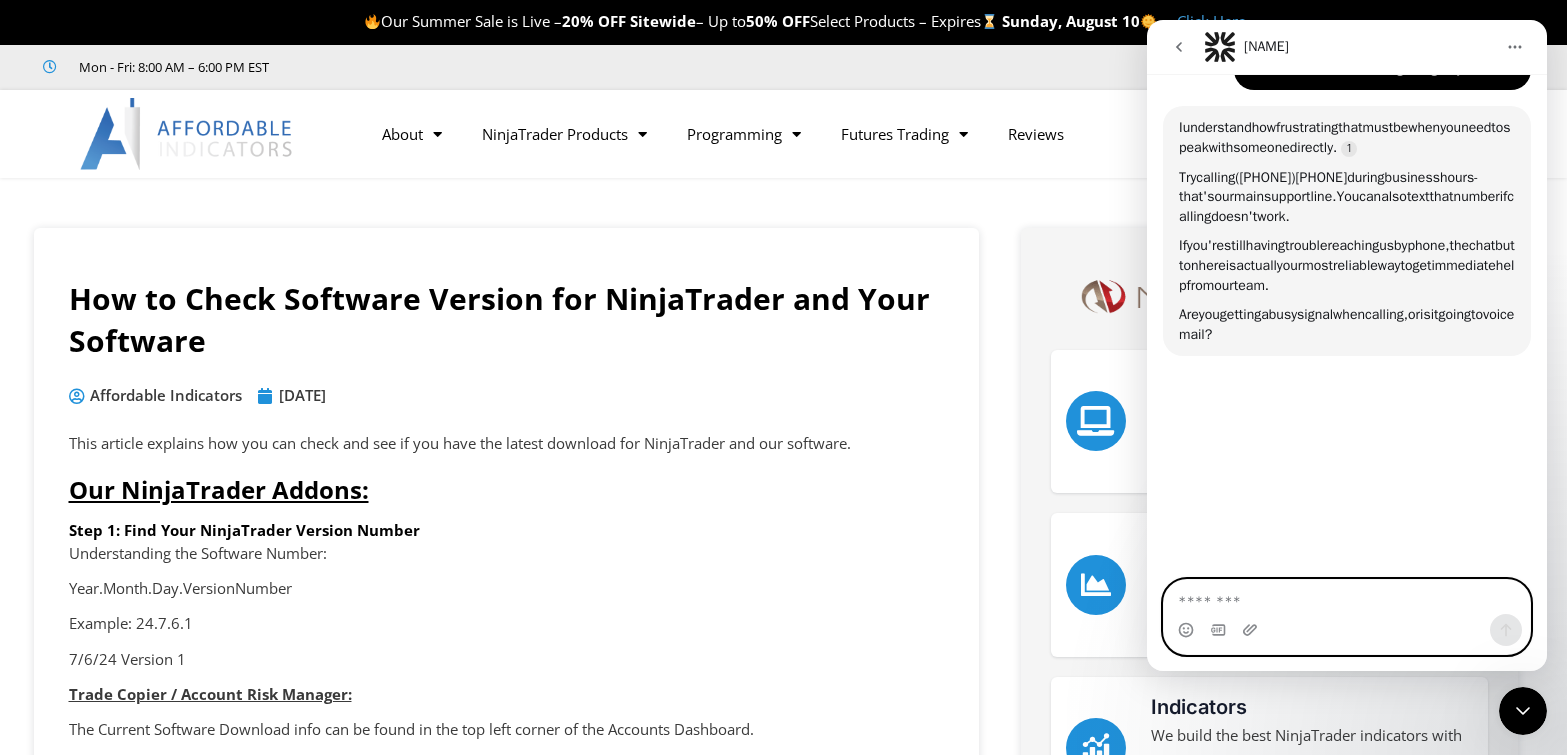 click at bounding box center (1347, 597) 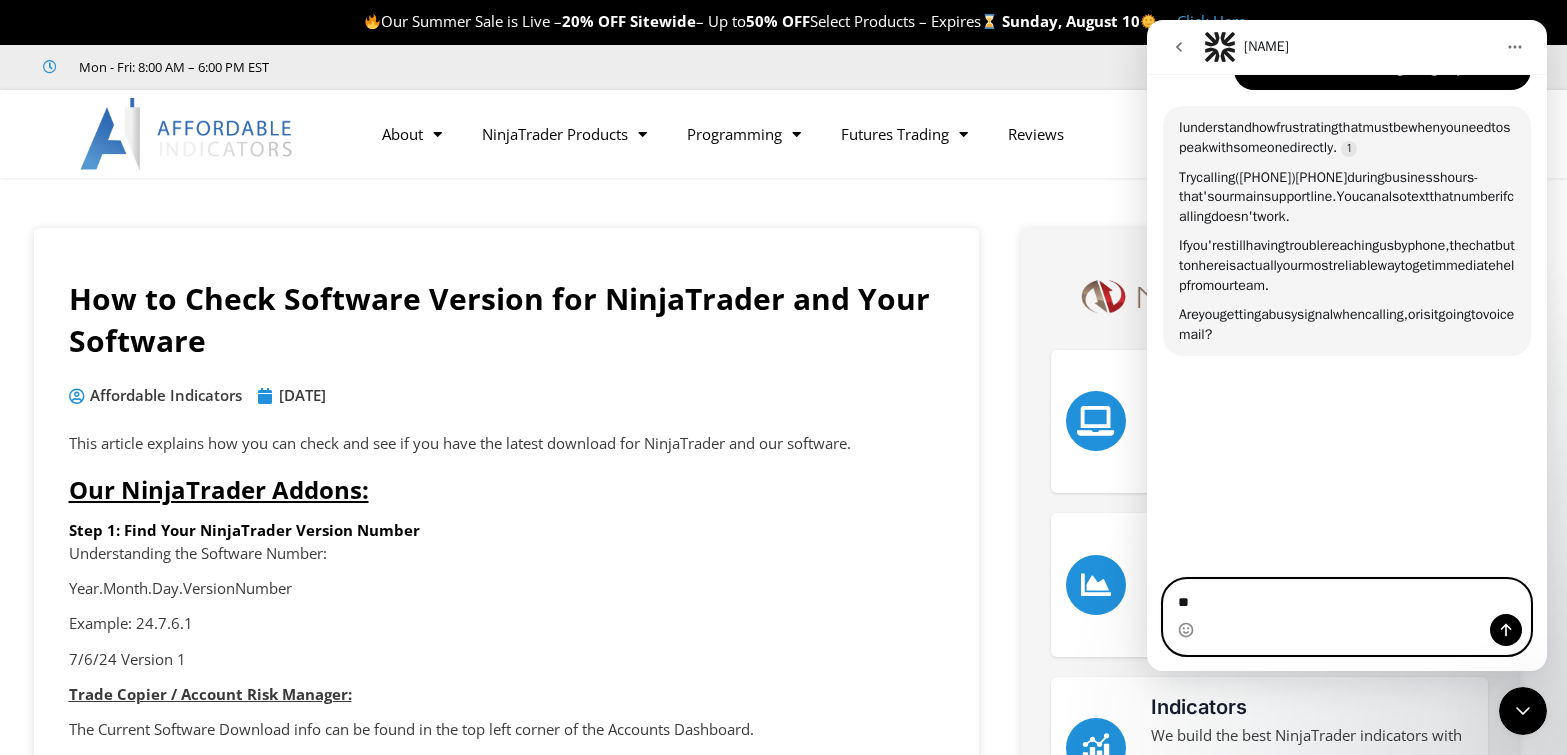 type on "*" 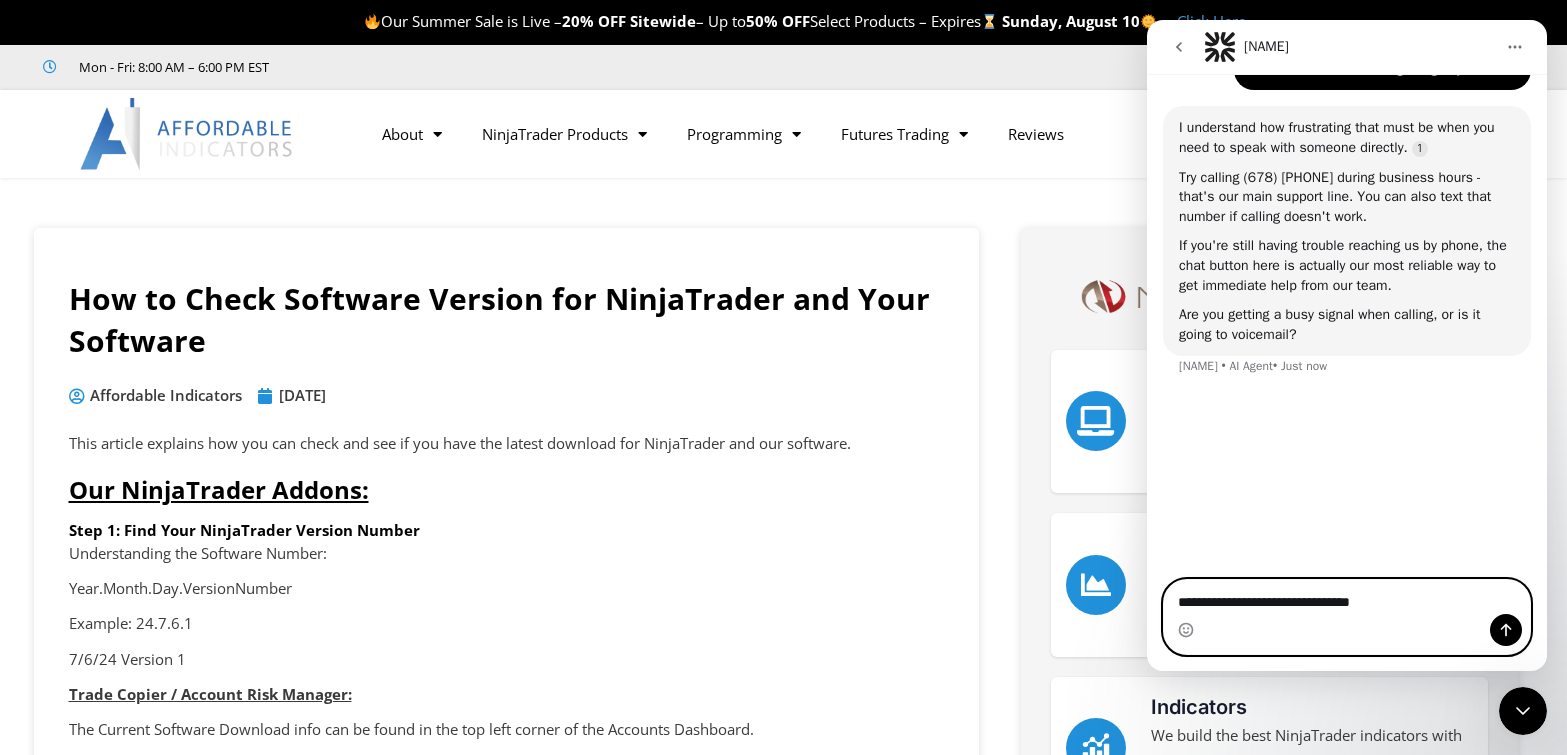 type on "**********" 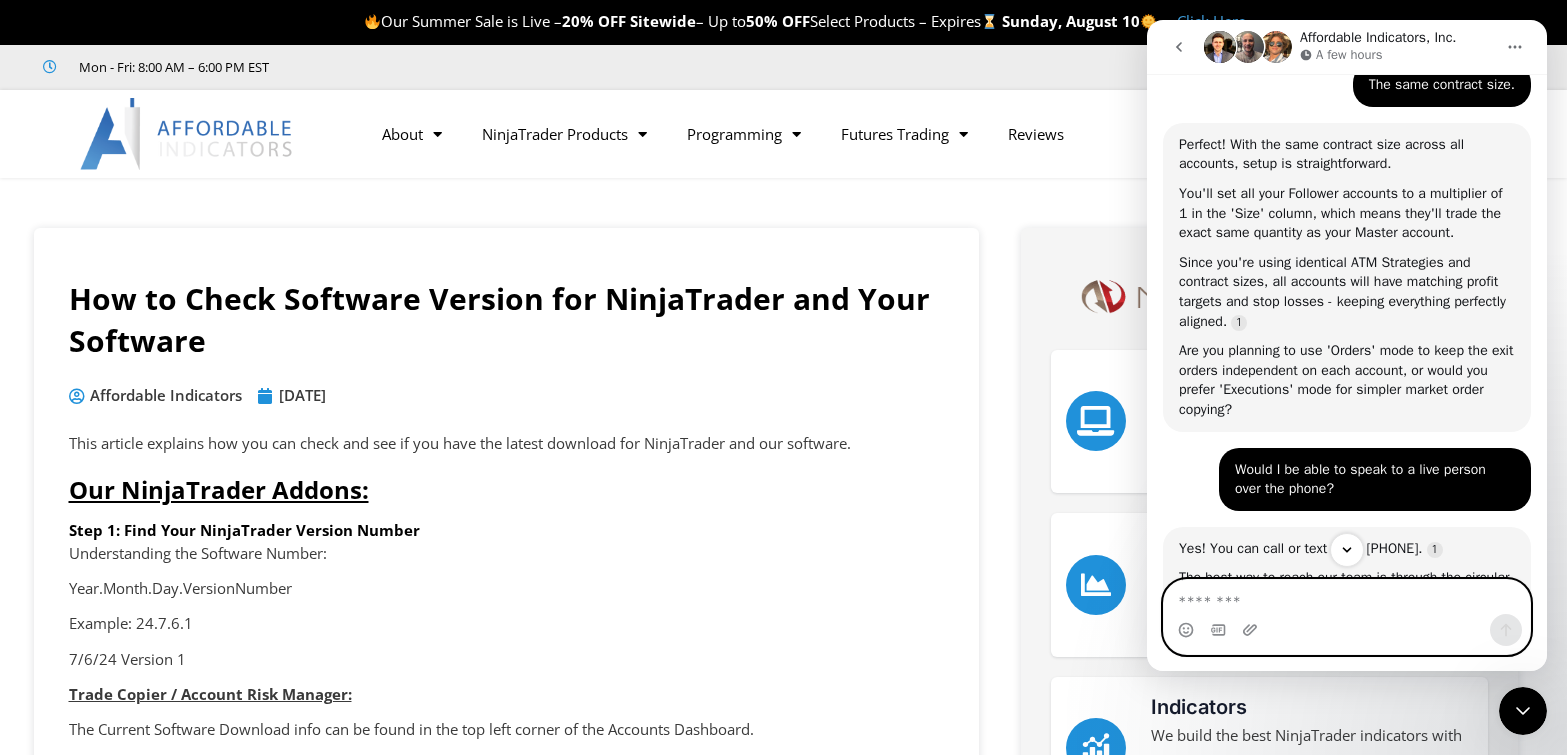 scroll, scrollTop: 1693, scrollLeft: 0, axis: vertical 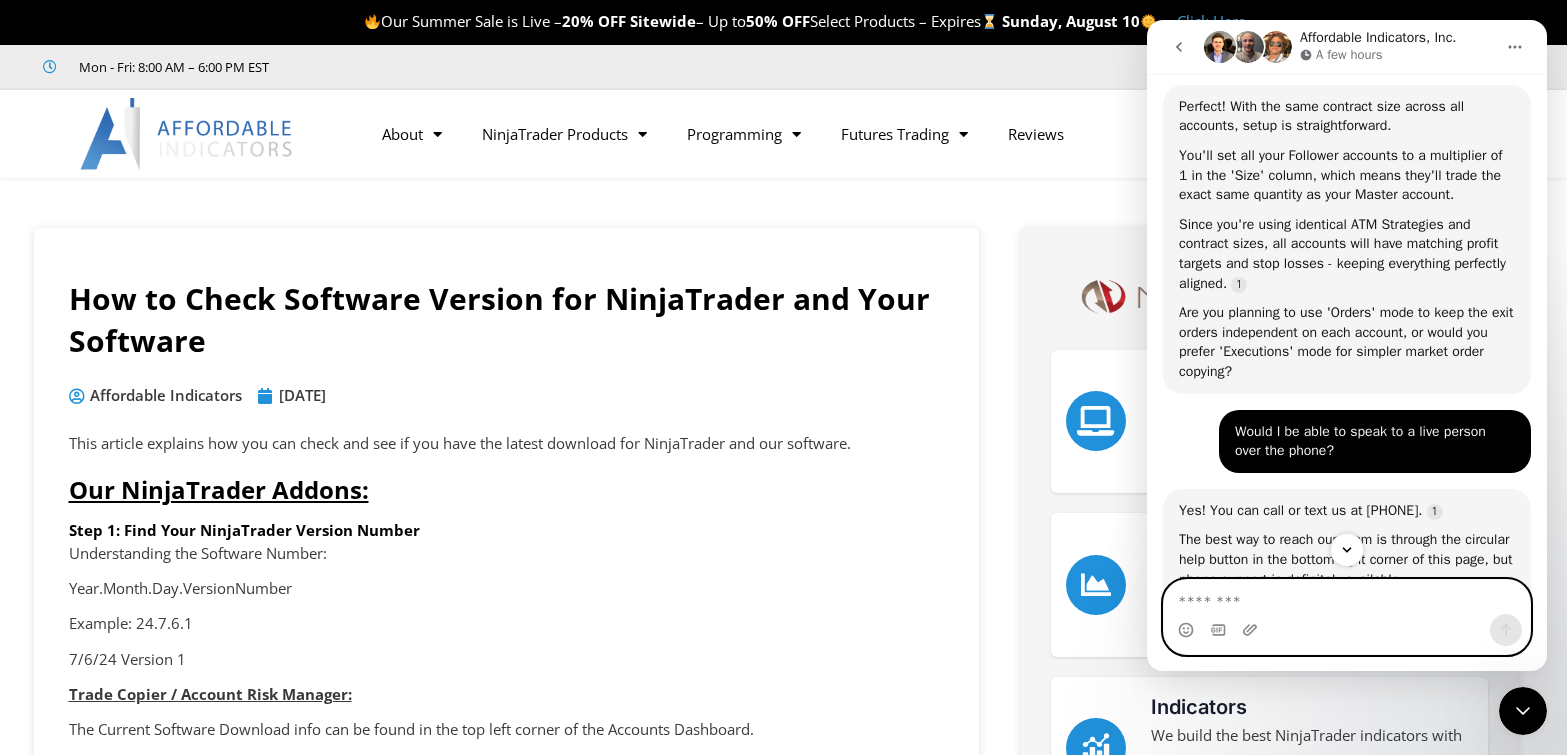 click at bounding box center [1347, 597] 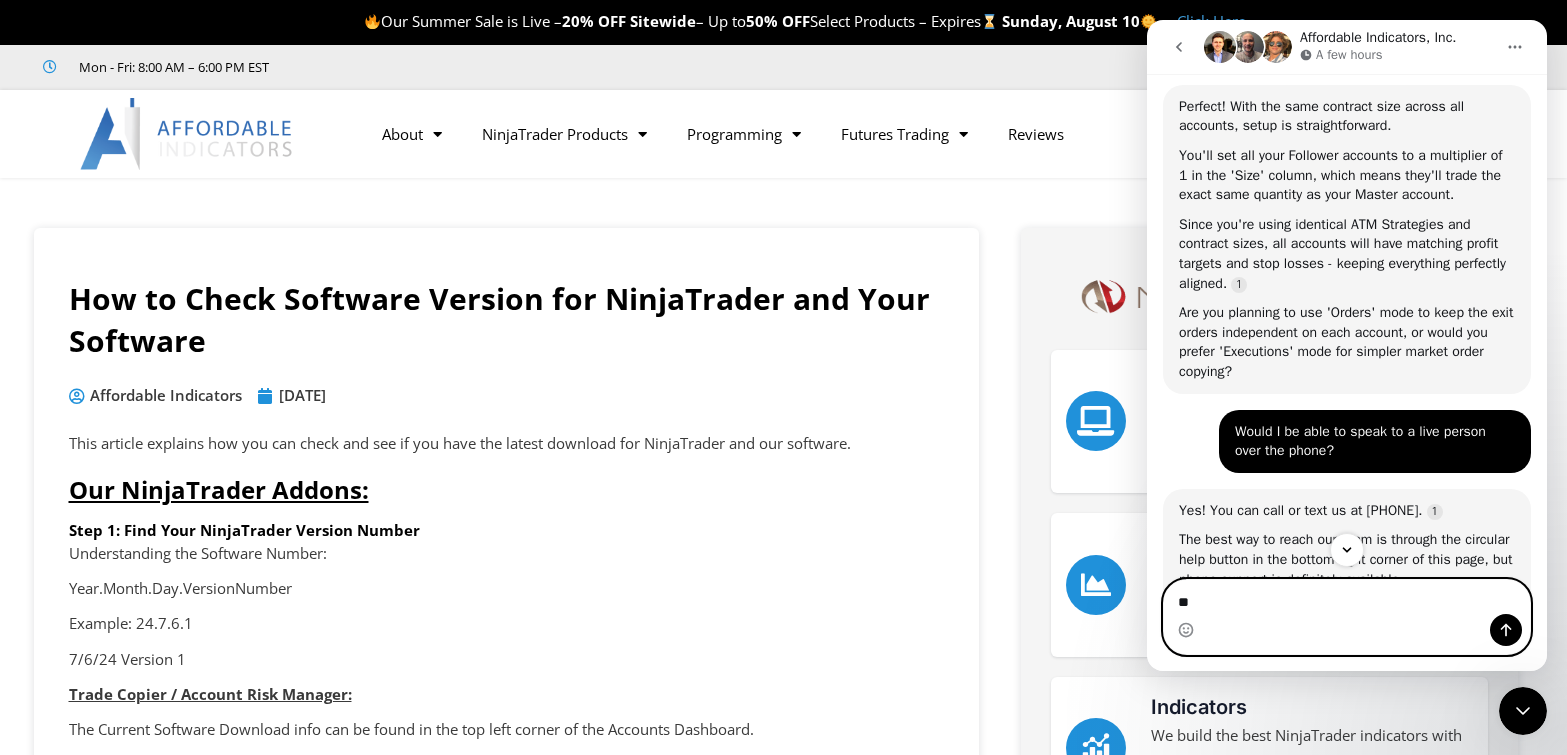 type on "*" 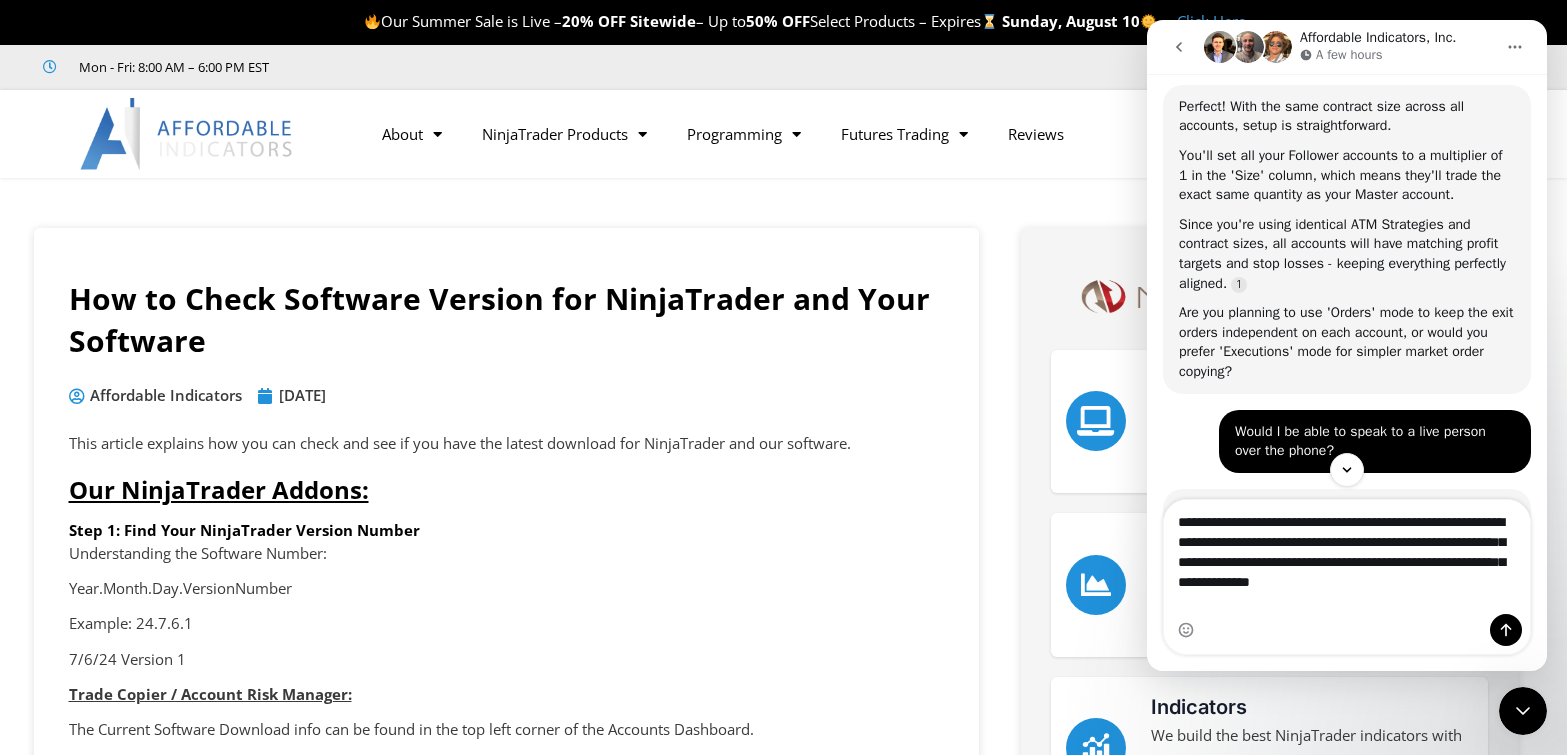 click on "MEMBERS AREA" at bounding box center (1426, 134) 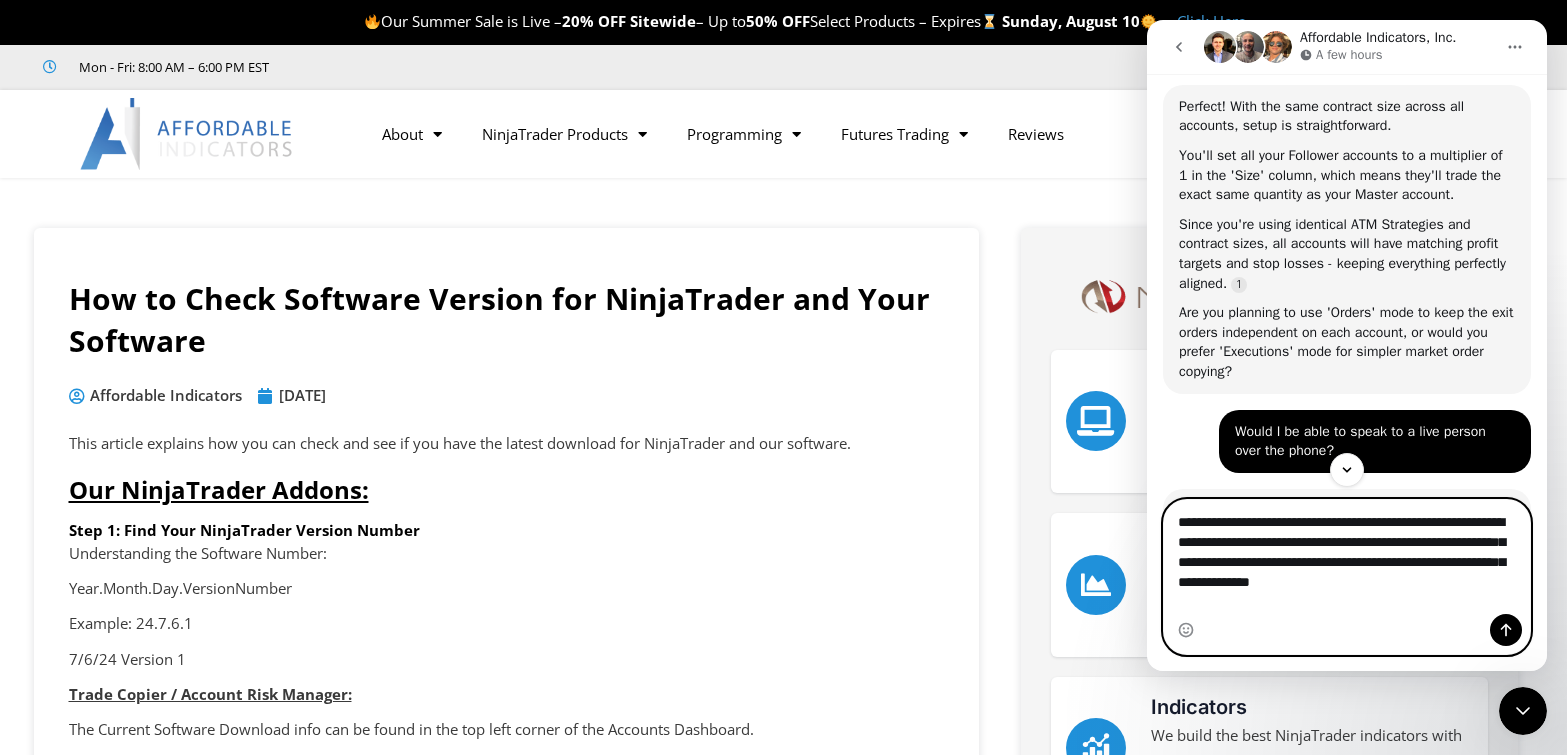 click on "**********" at bounding box center (1347, 557) 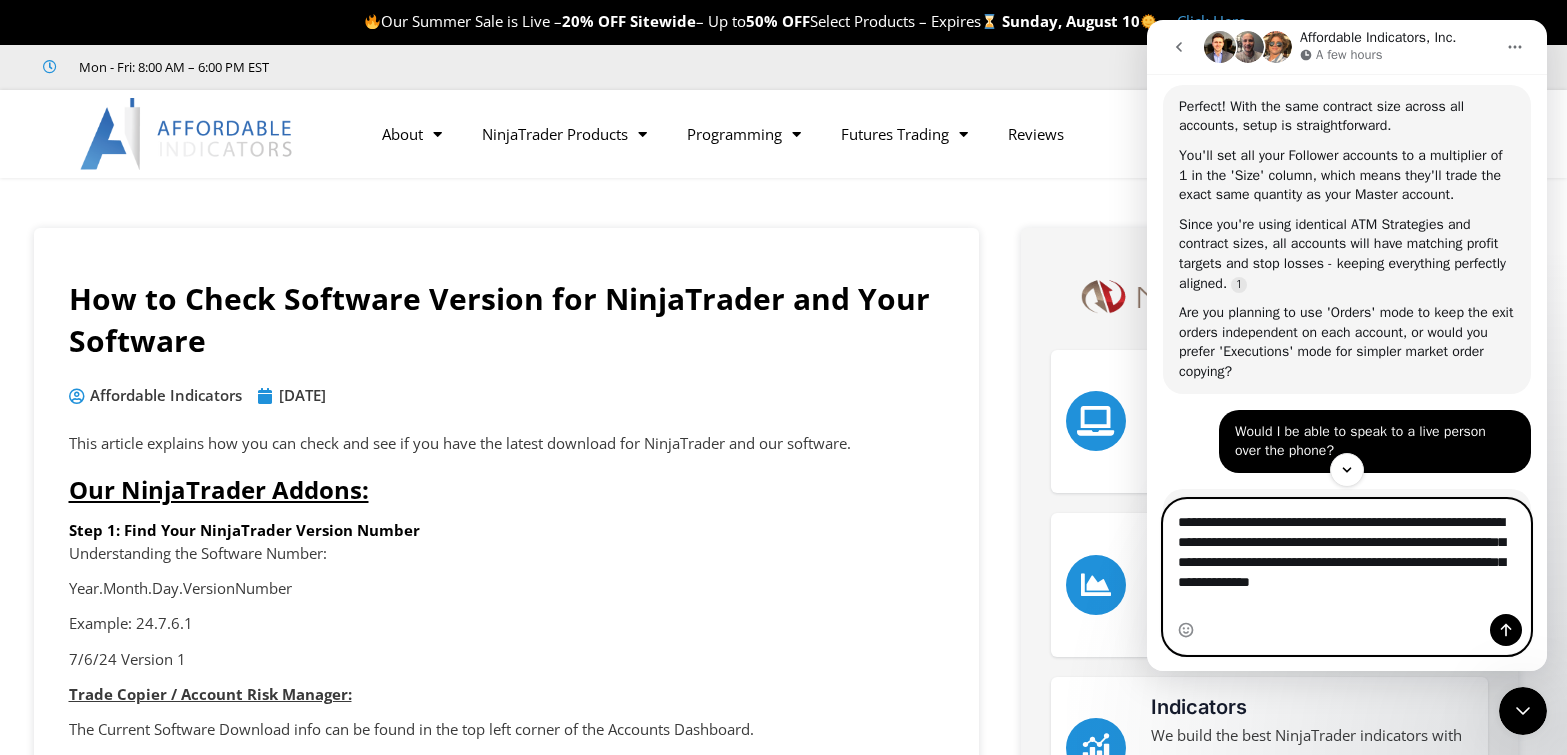 type on "**********" 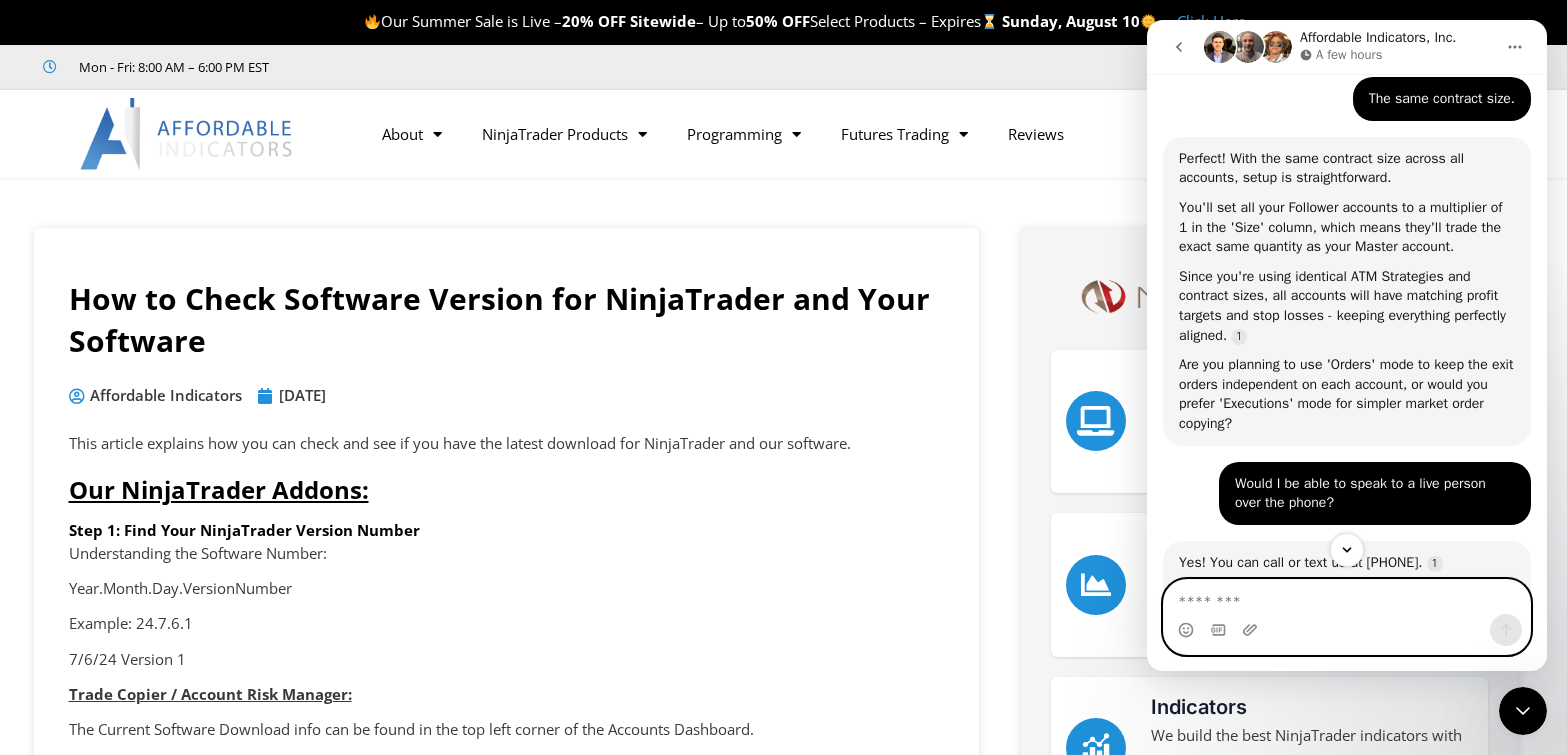 scroll, scrollTop: 1602, scrollLeft: 0, axis: vertical 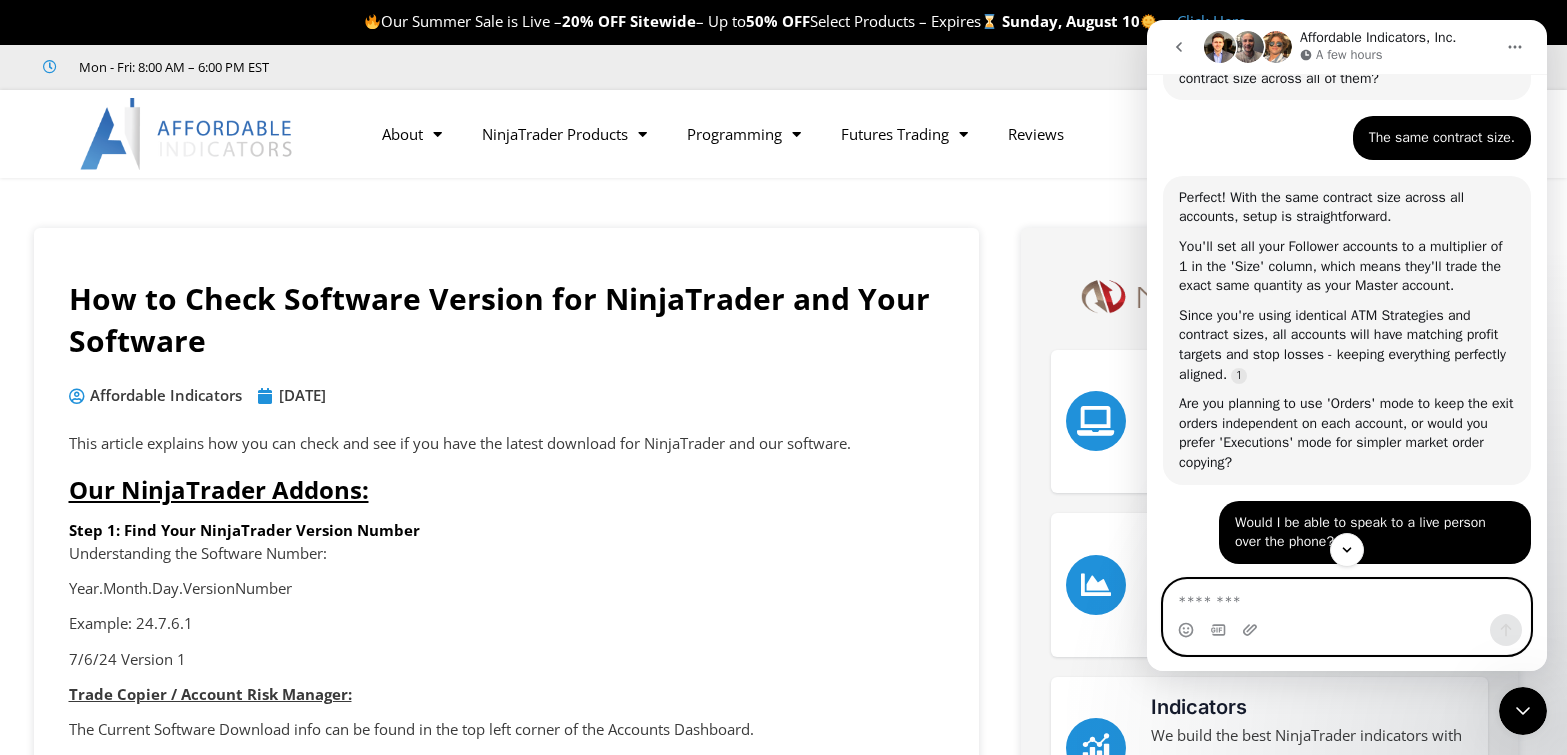 type 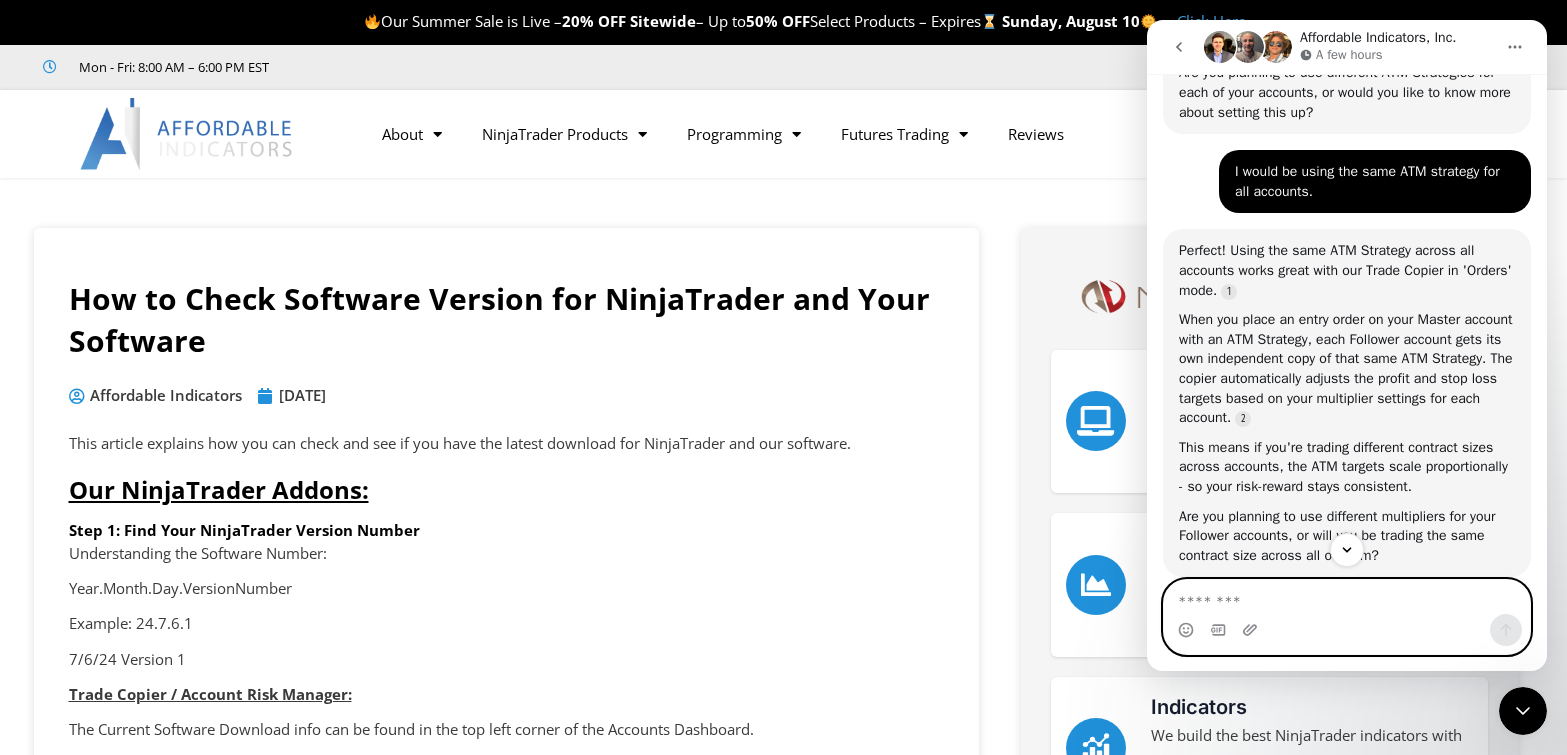 scroll, scrollTop: 1102, scrollLeft: 0, axis: vertical 